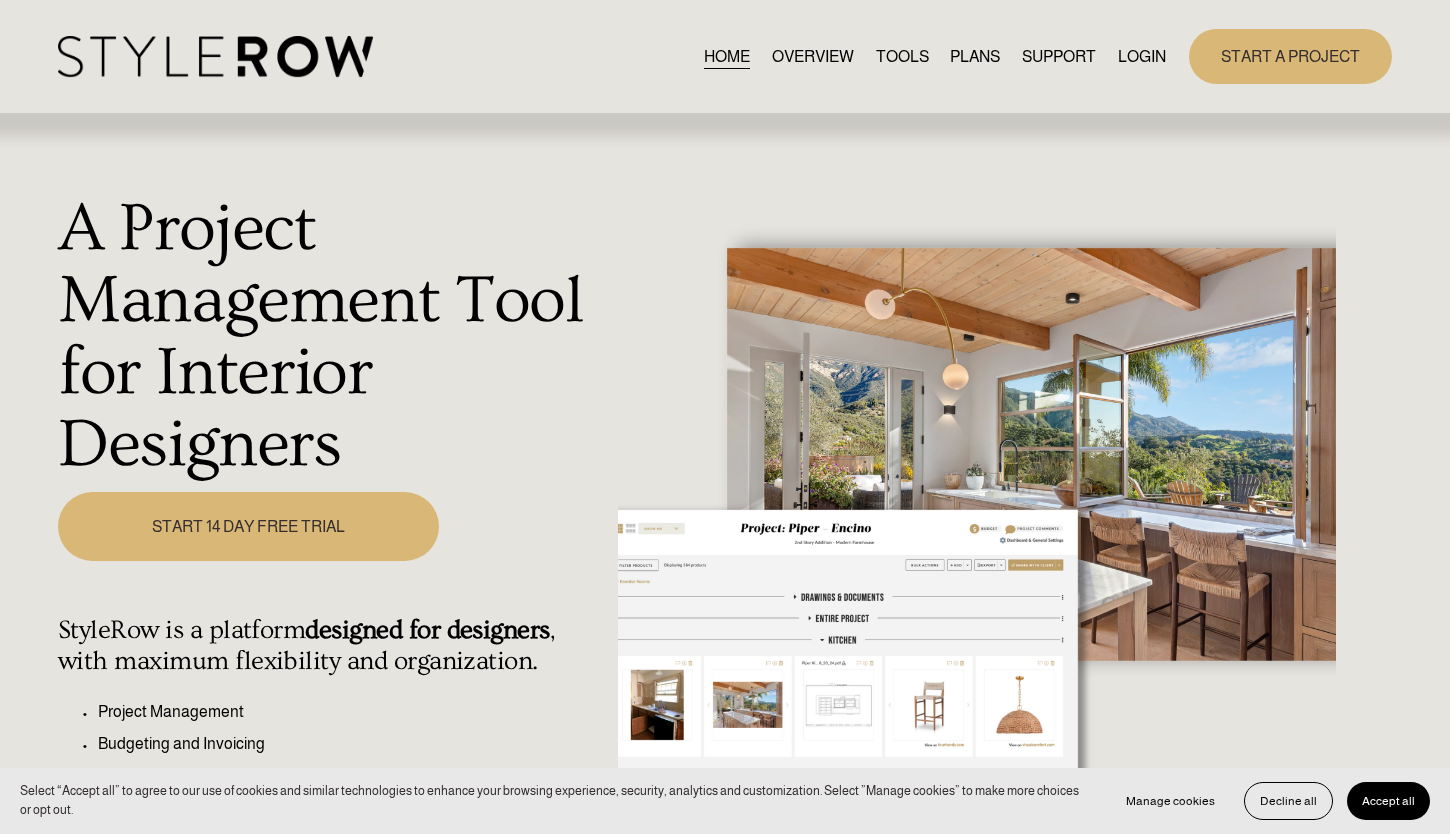scroll, scrollTop: 0, scrollLeft: 0, axis: both 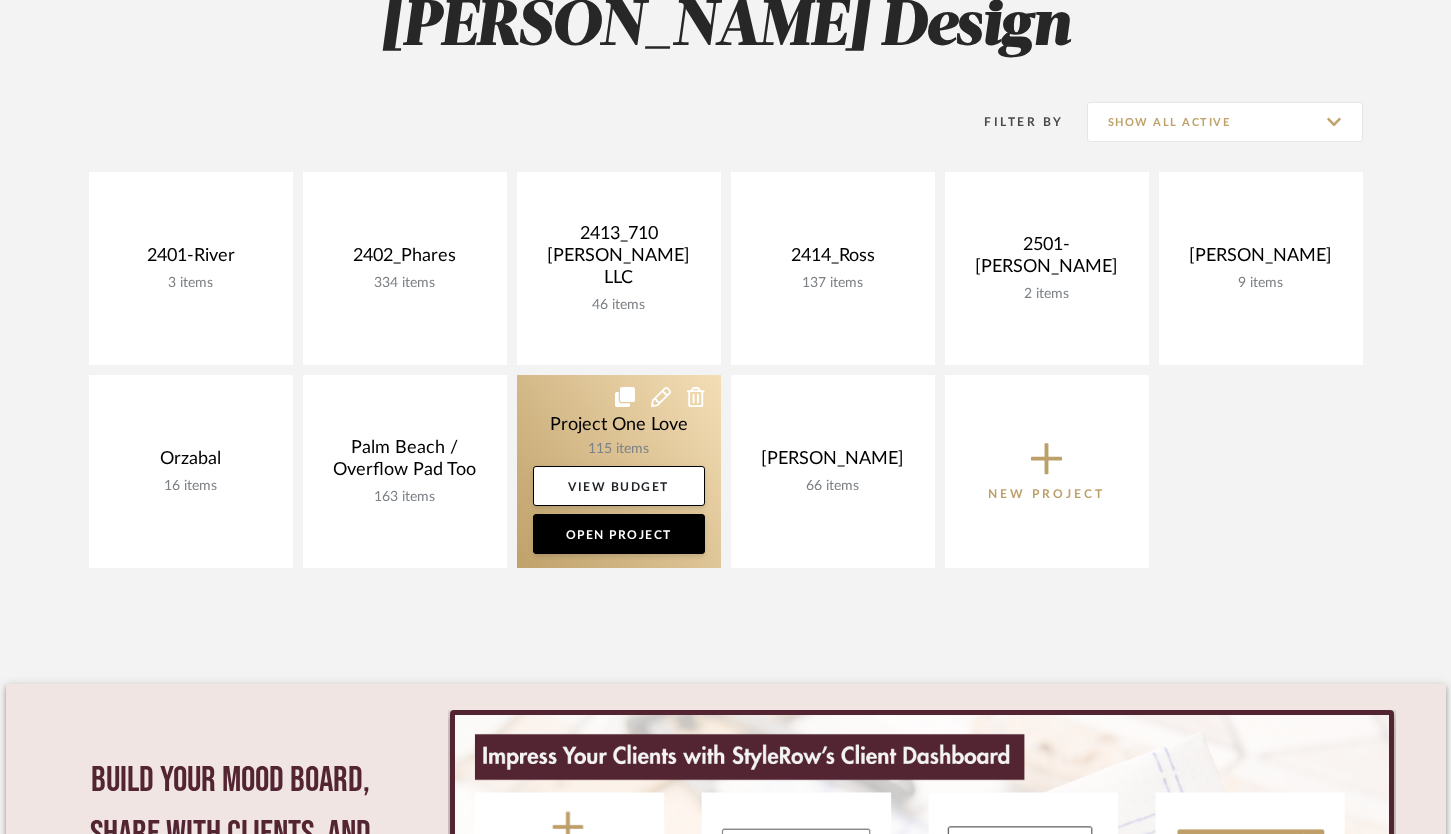 click 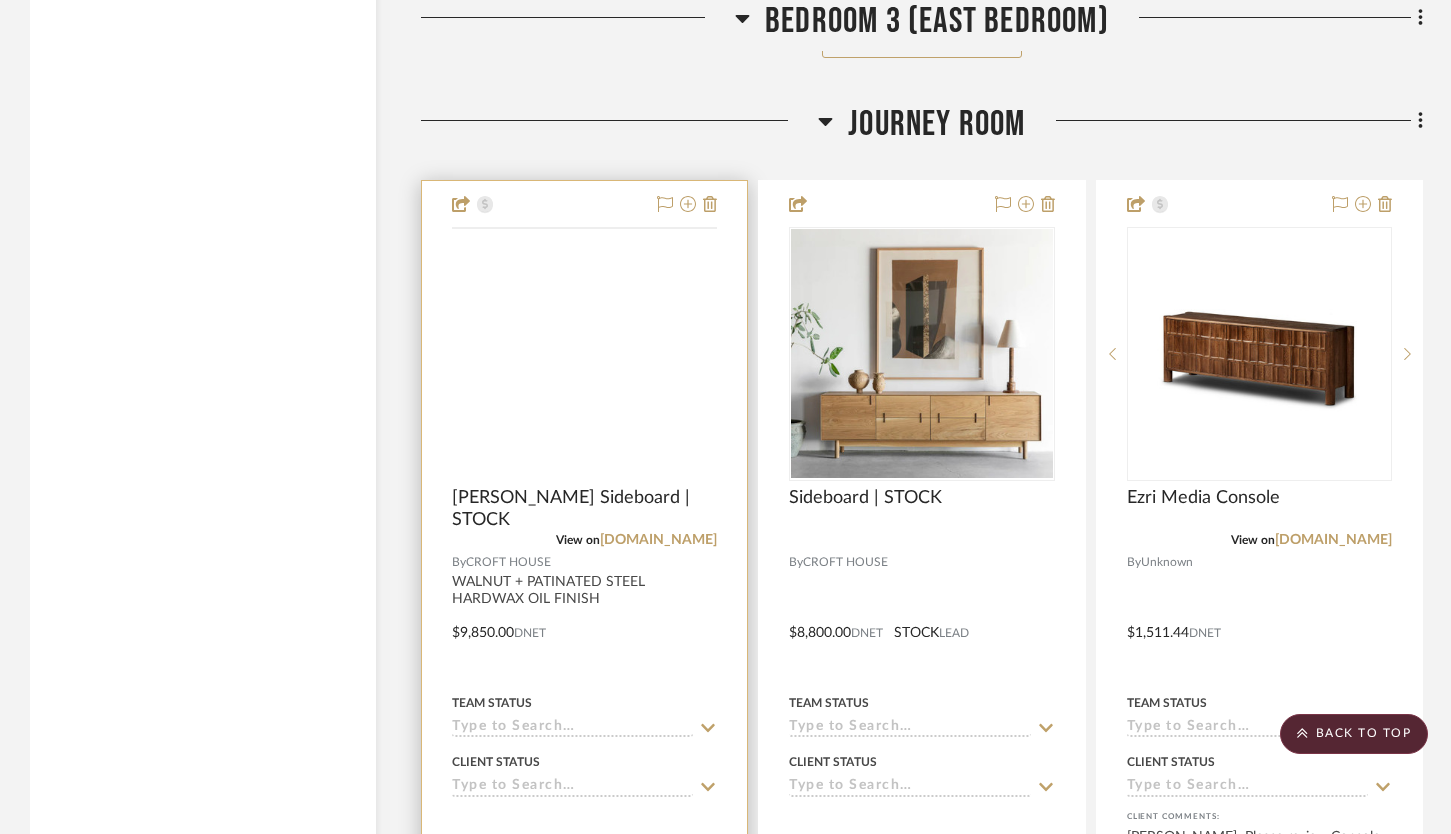 scroll, scrollTop: 14166, scrollLeft: 0, axis: vertical 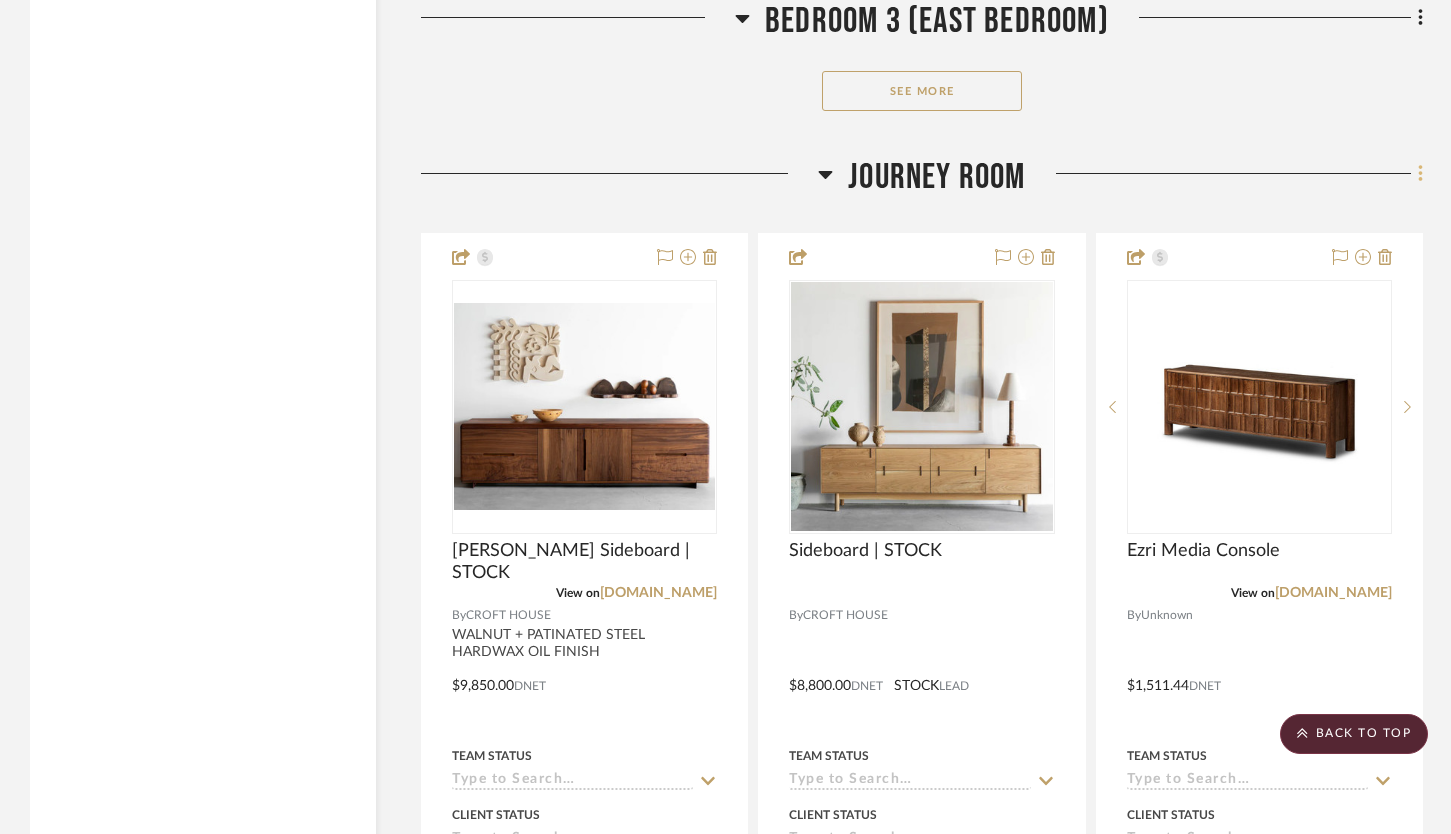 click 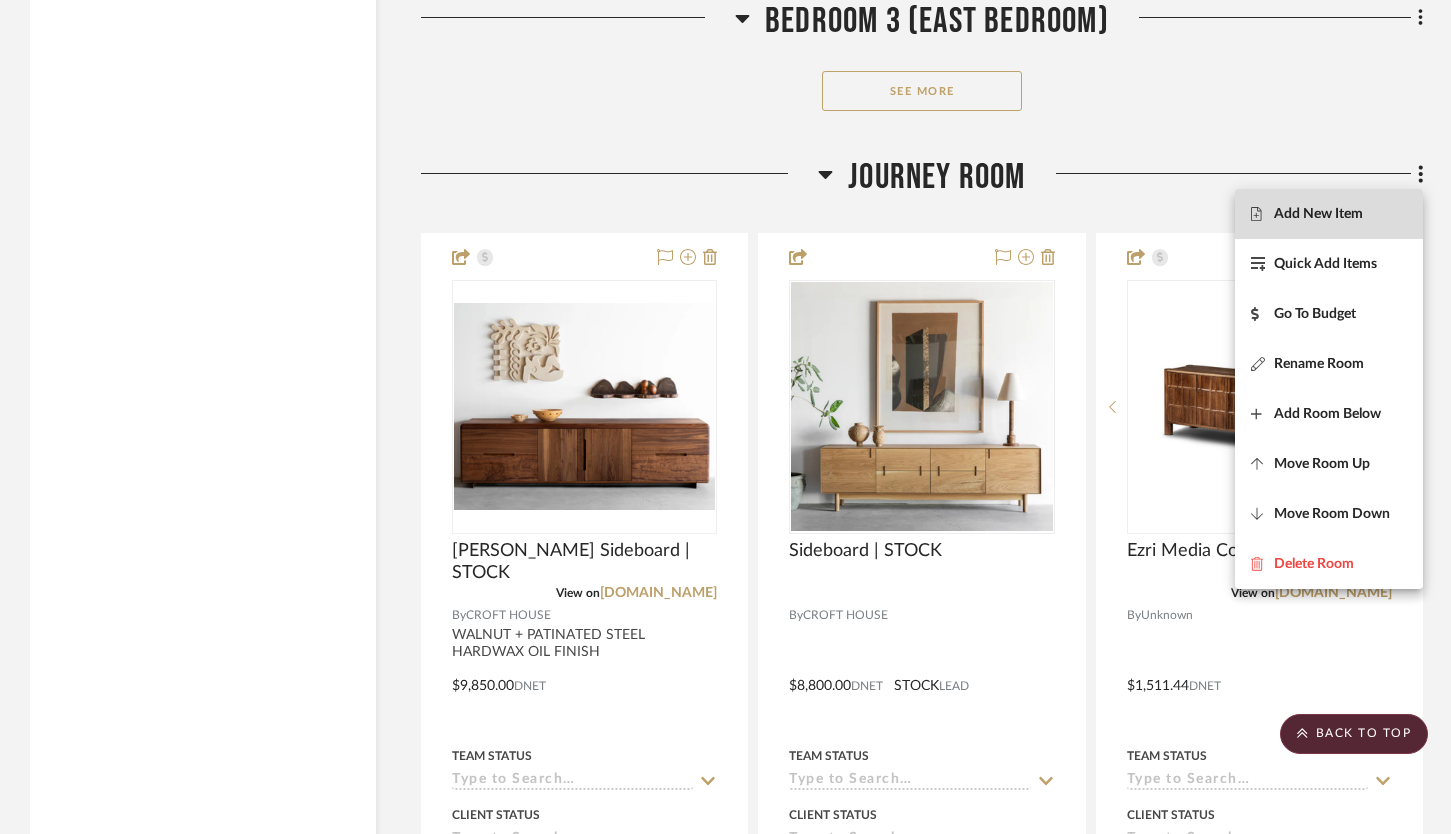 click on "Add New Item" at bounding box center (1318, 214) 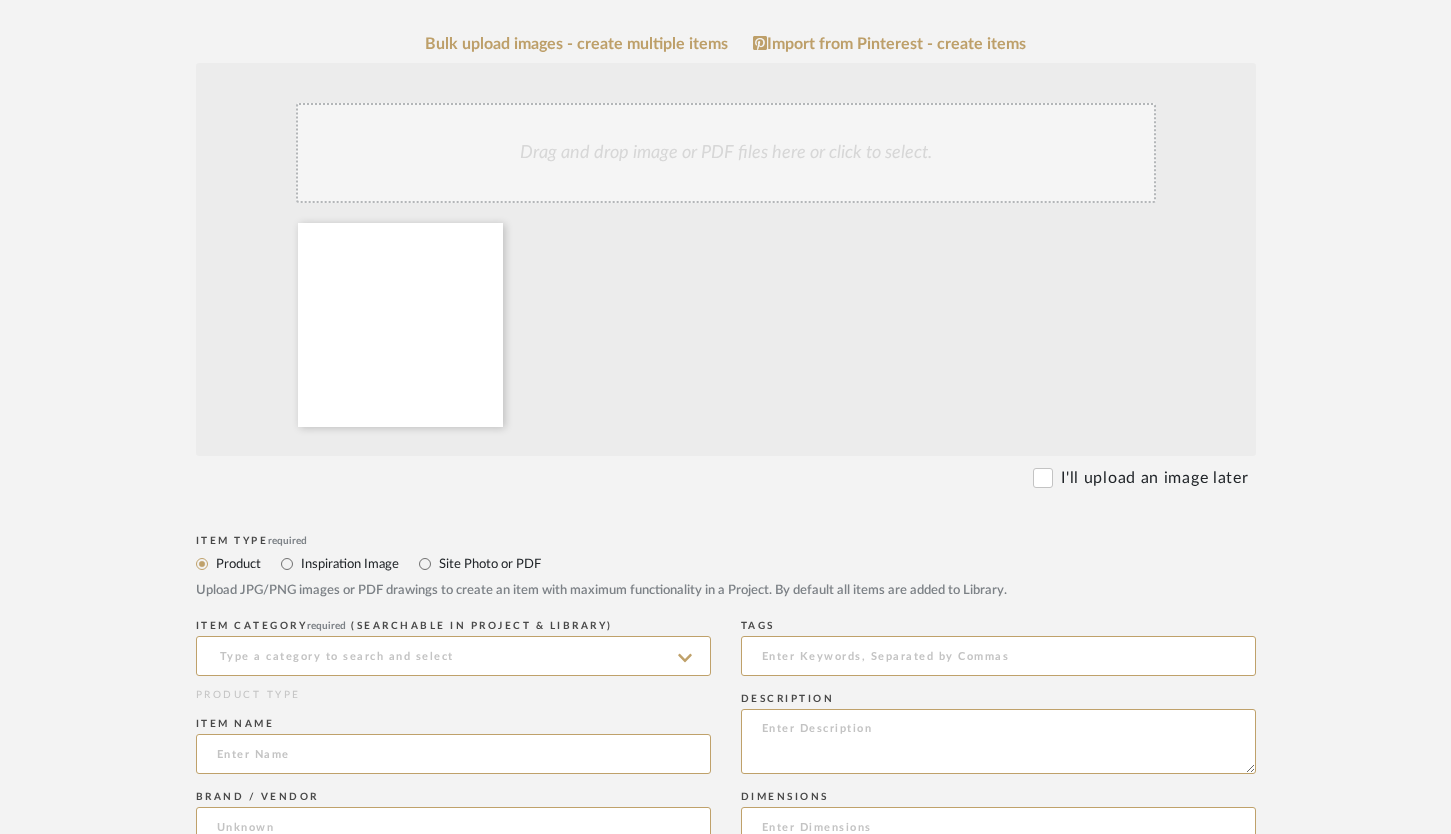 scroll, scrollTop: 510, scrollLeft: 0, axis: vertical 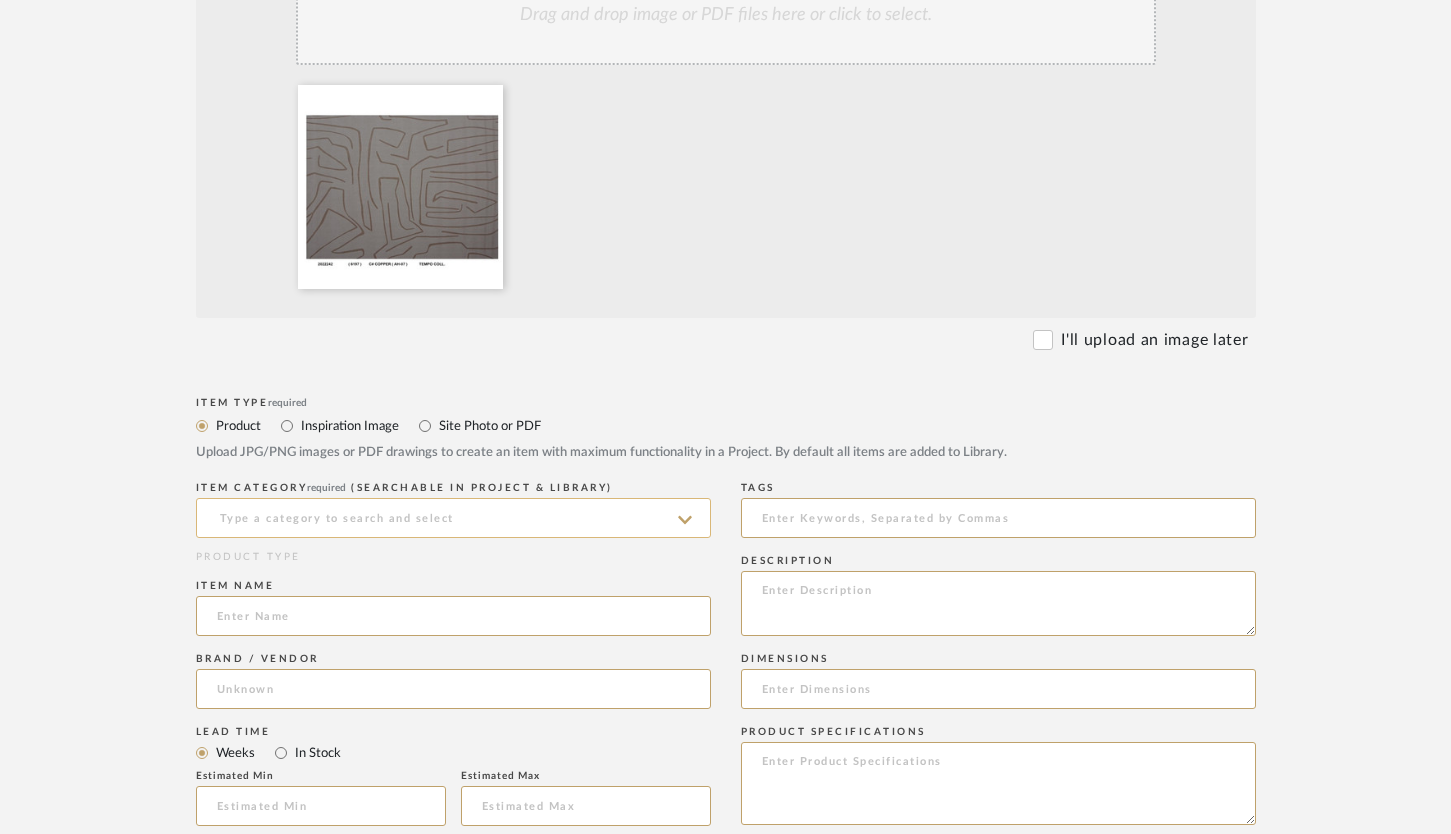 click 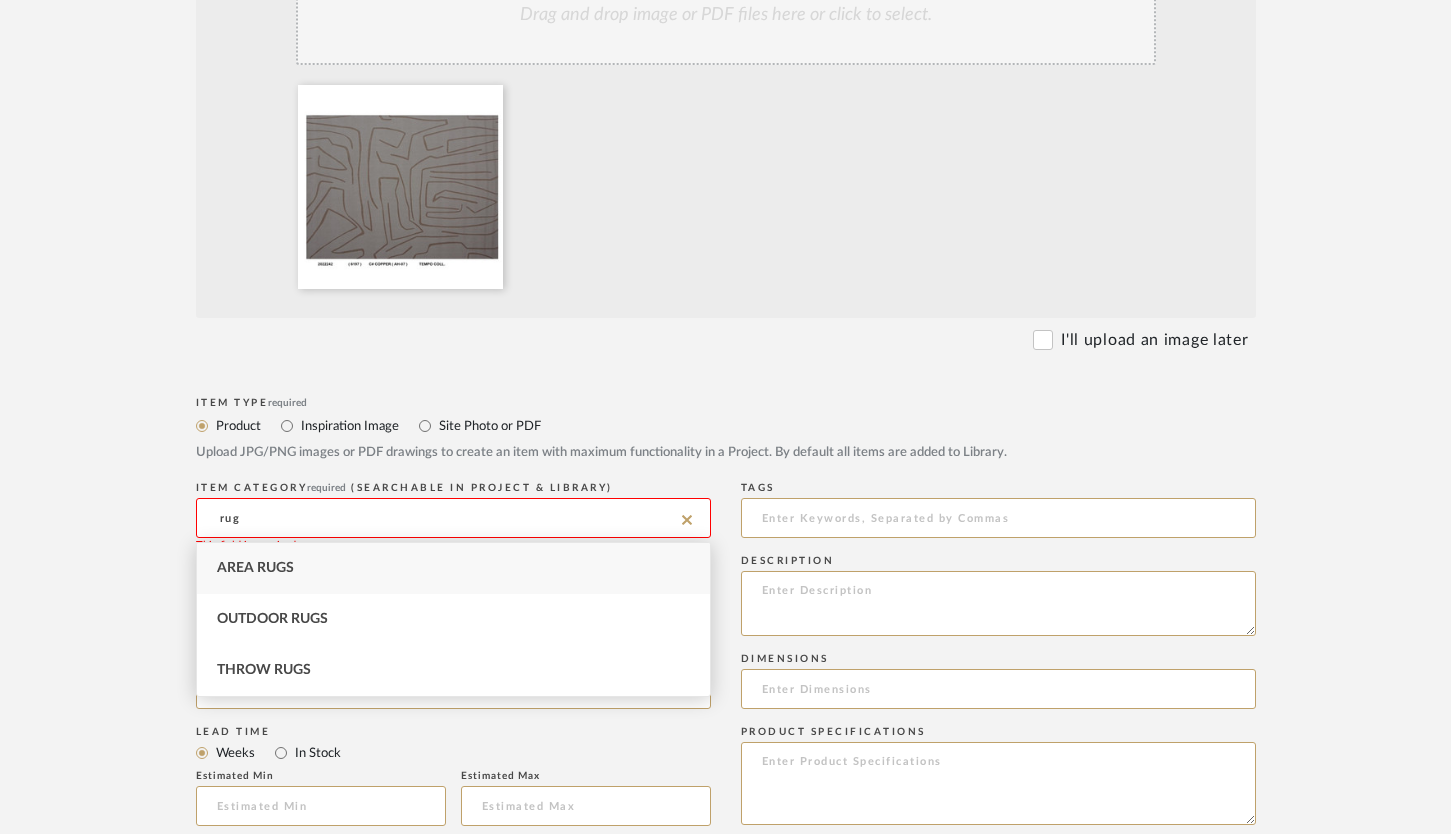 type on "Area Rugs" 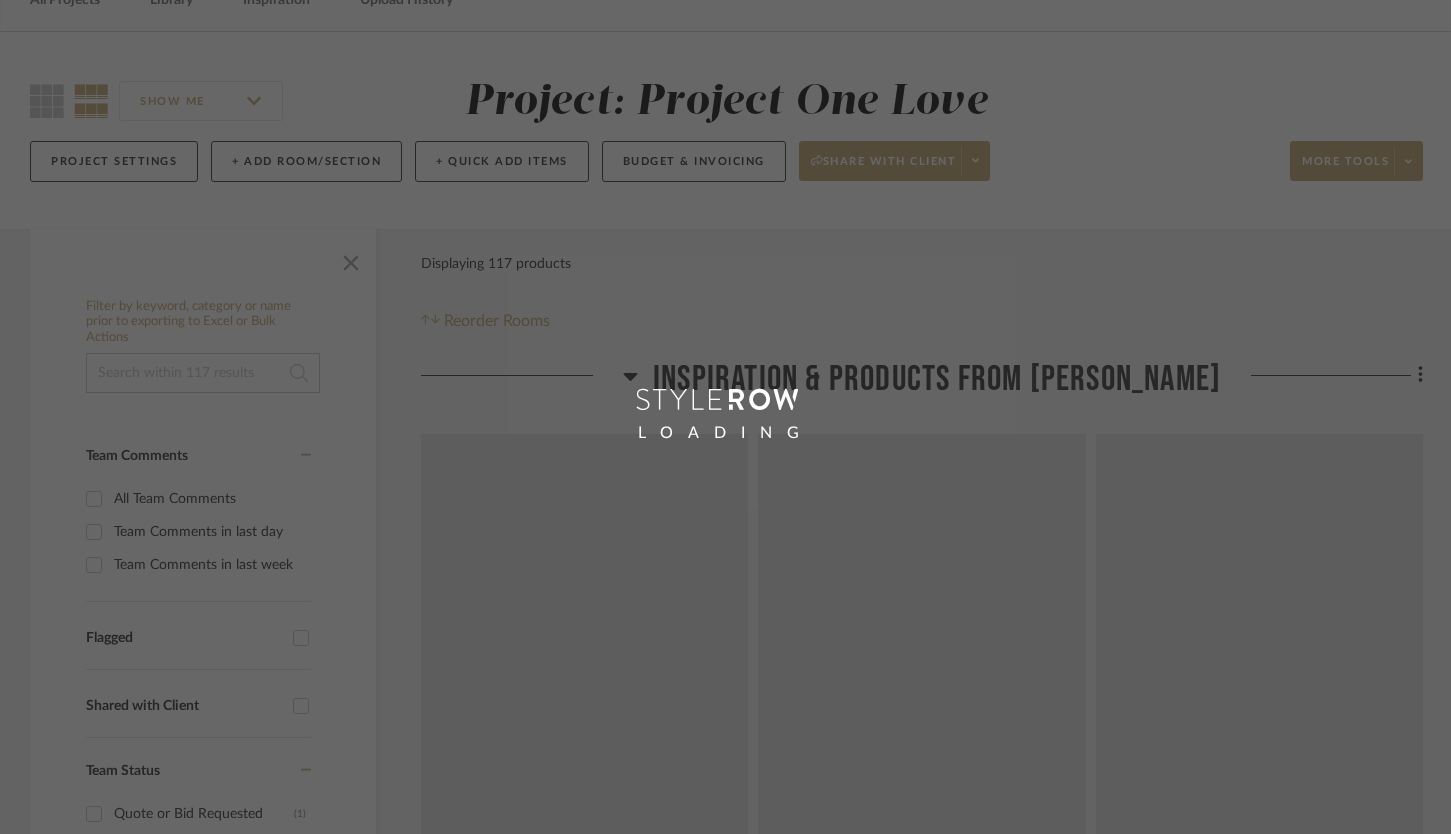 scroll, scrollTop: 0, scrollLeft: 0, axis: both 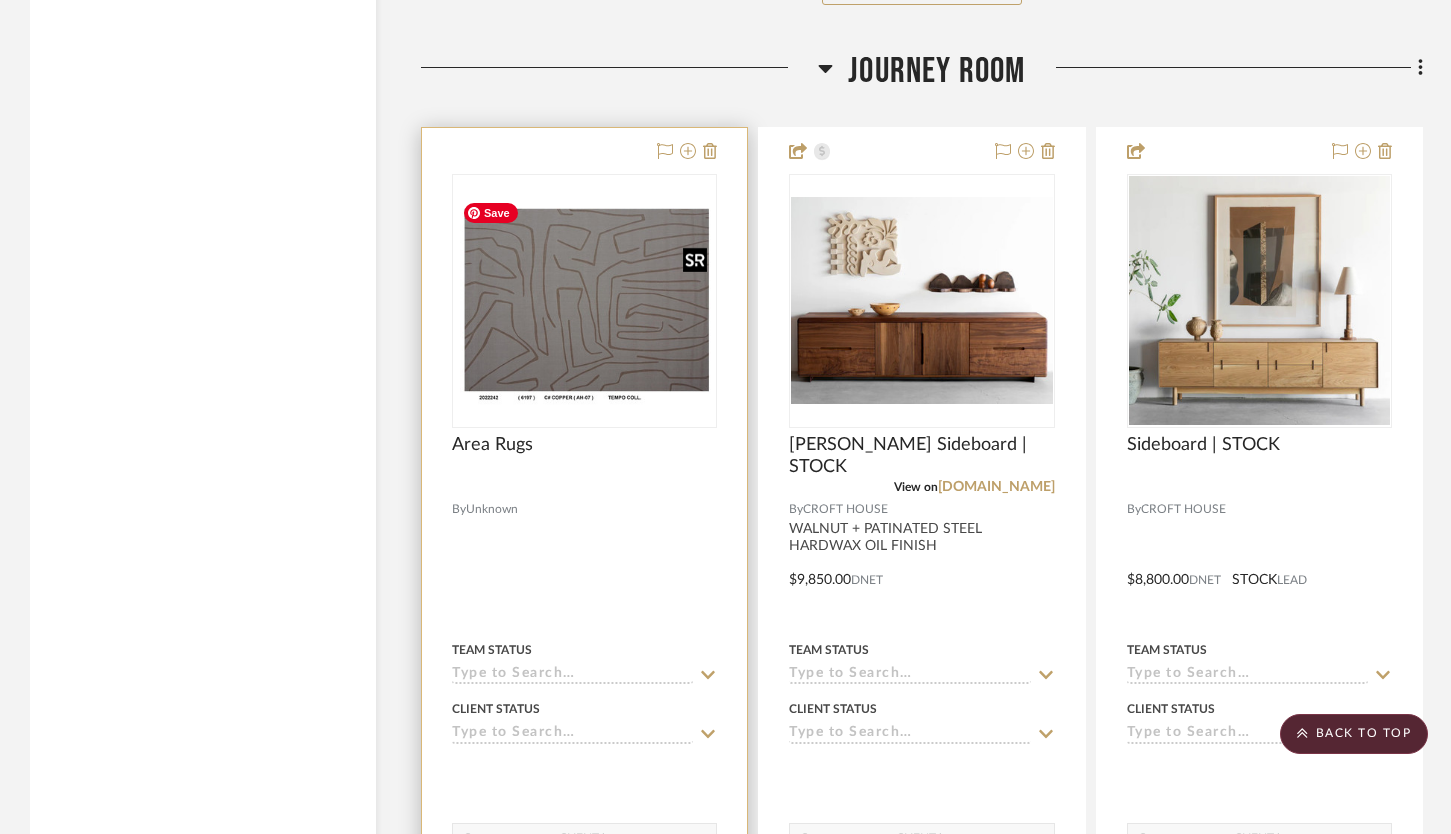 click at bounding box center (584, 301) 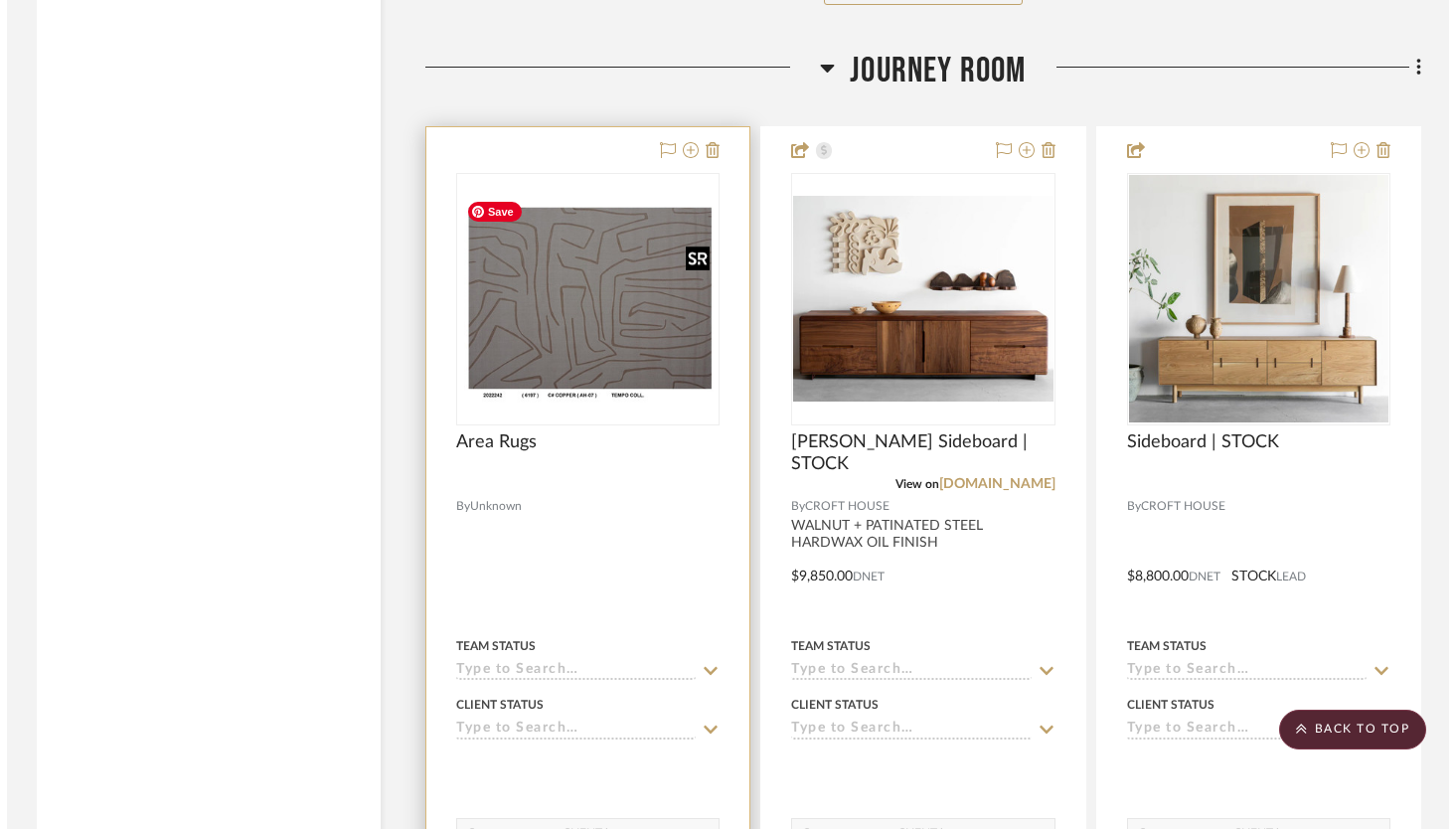 scroll, scrollTop: 0, scrollLeft: 0, axis: both 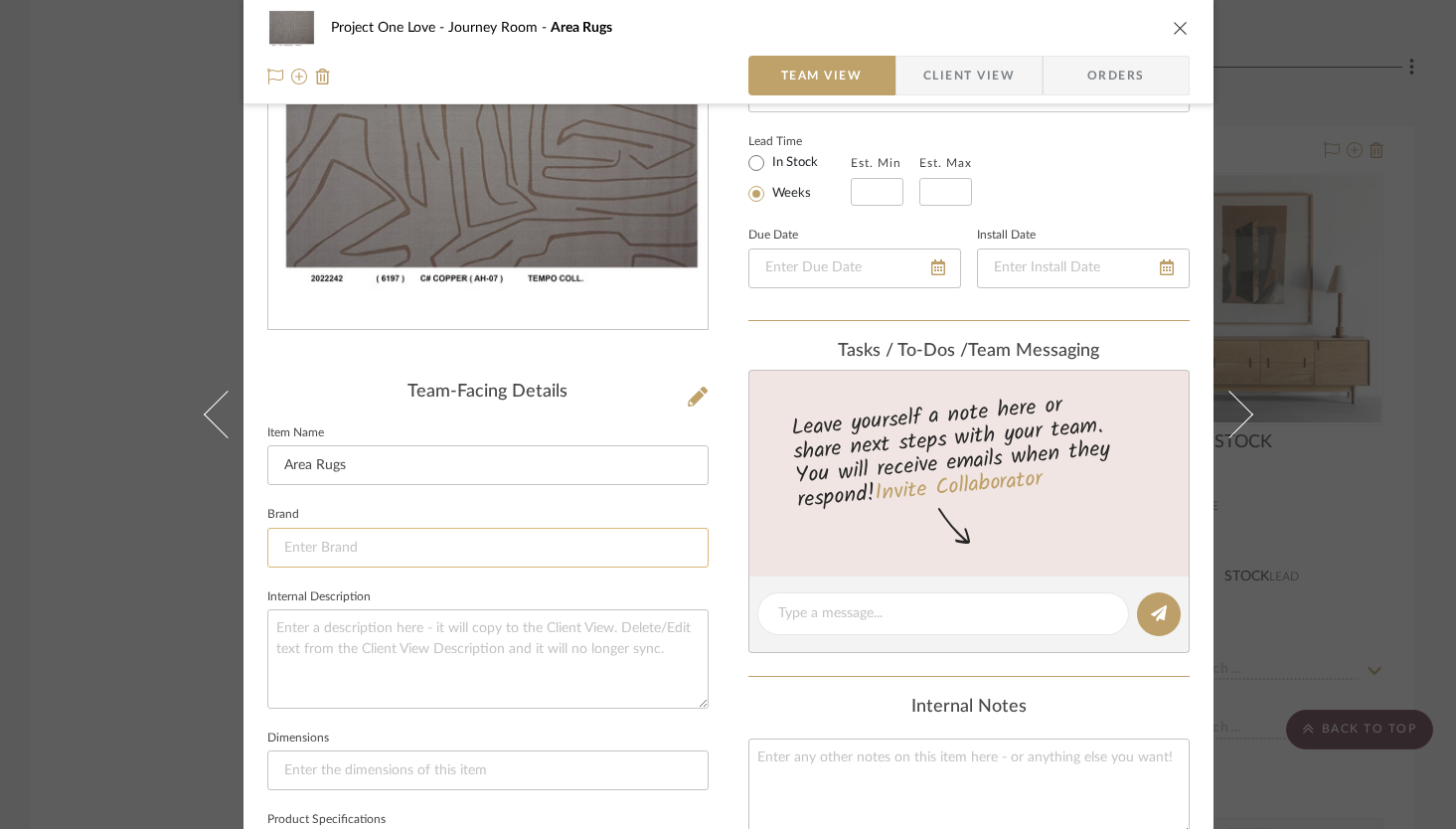 click 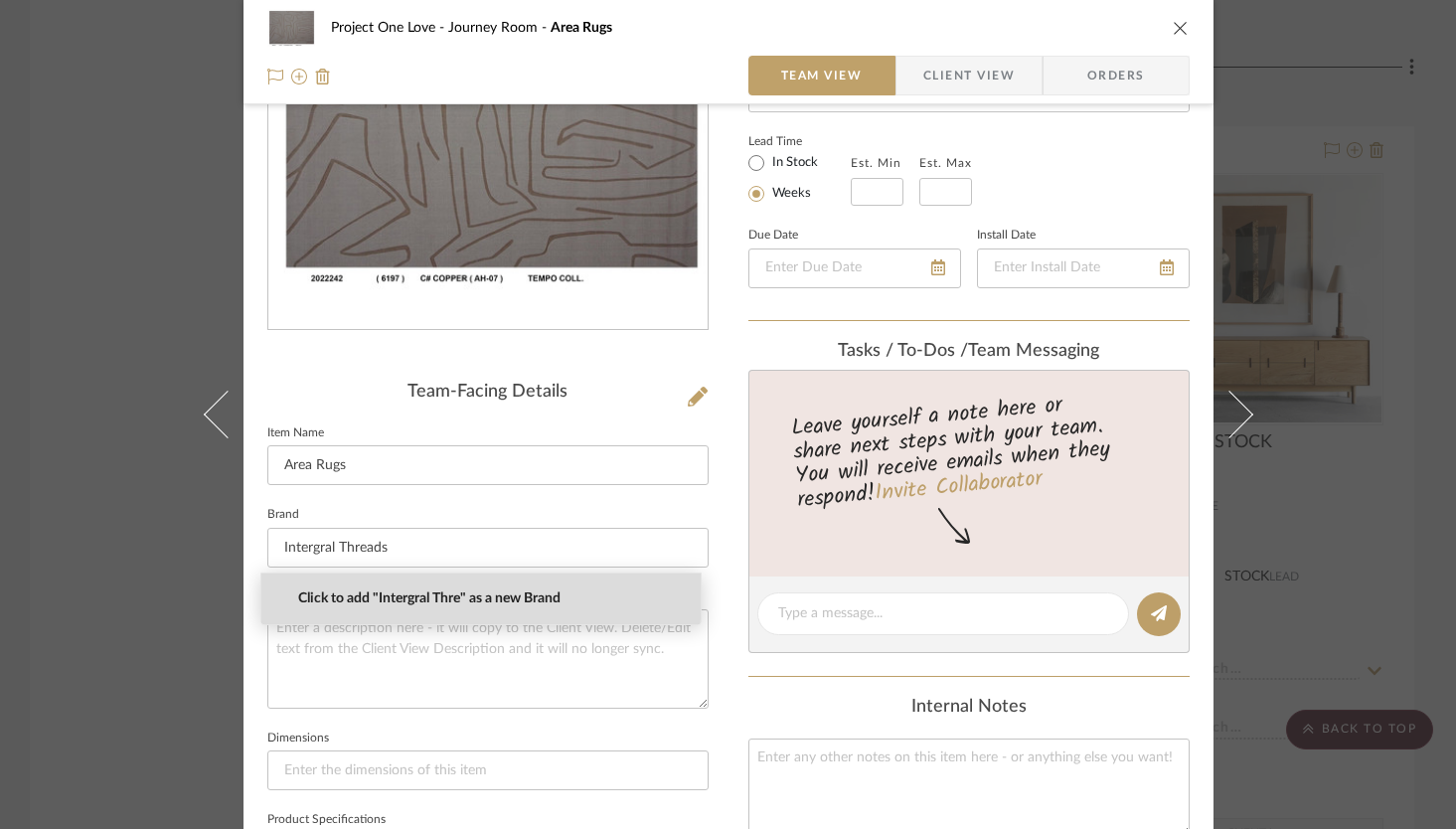 click on "Click to add "Intergral Thre" as a new Brand" at bounding box center (481, 598) 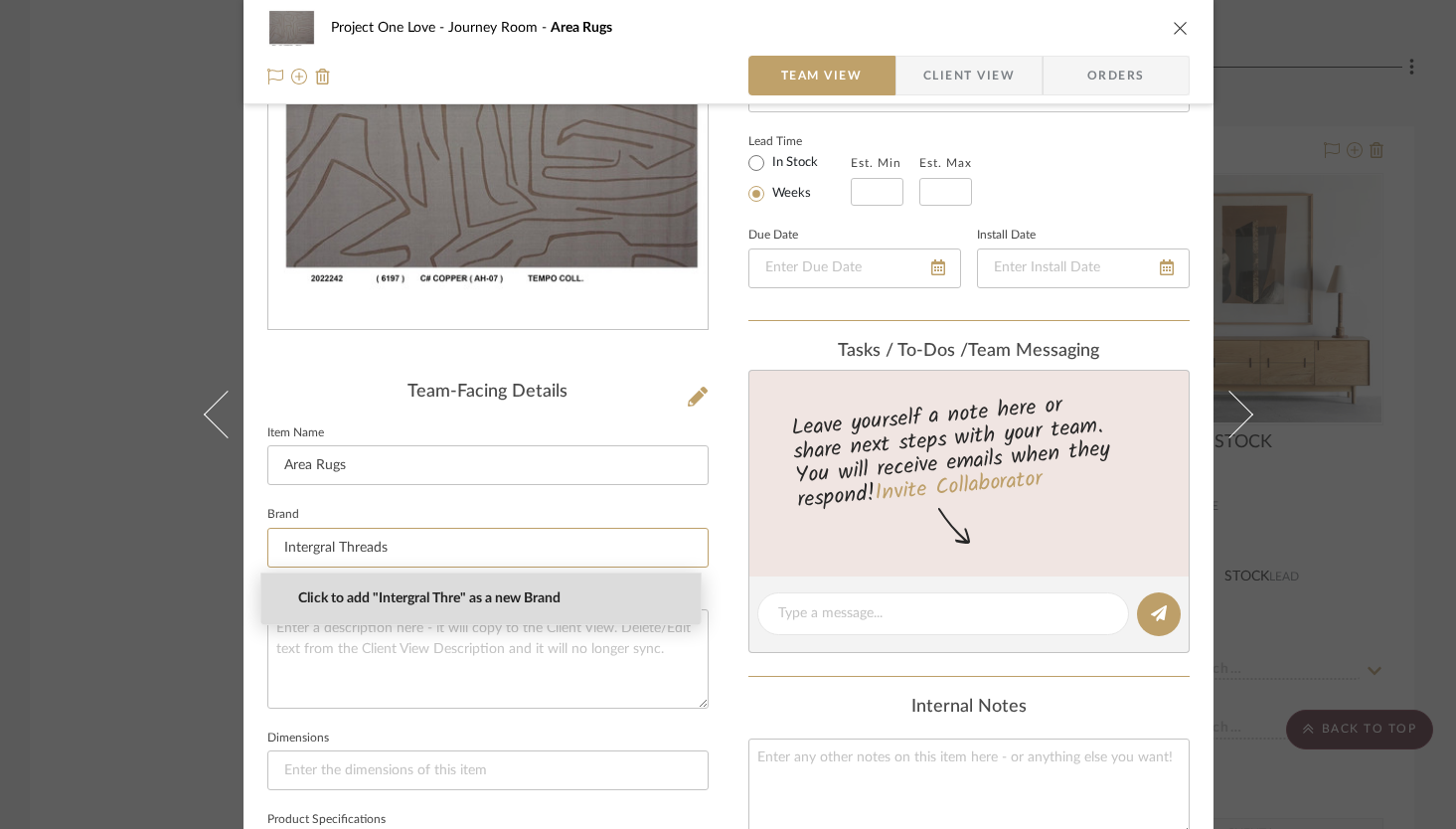 type on "Intergral Thre" 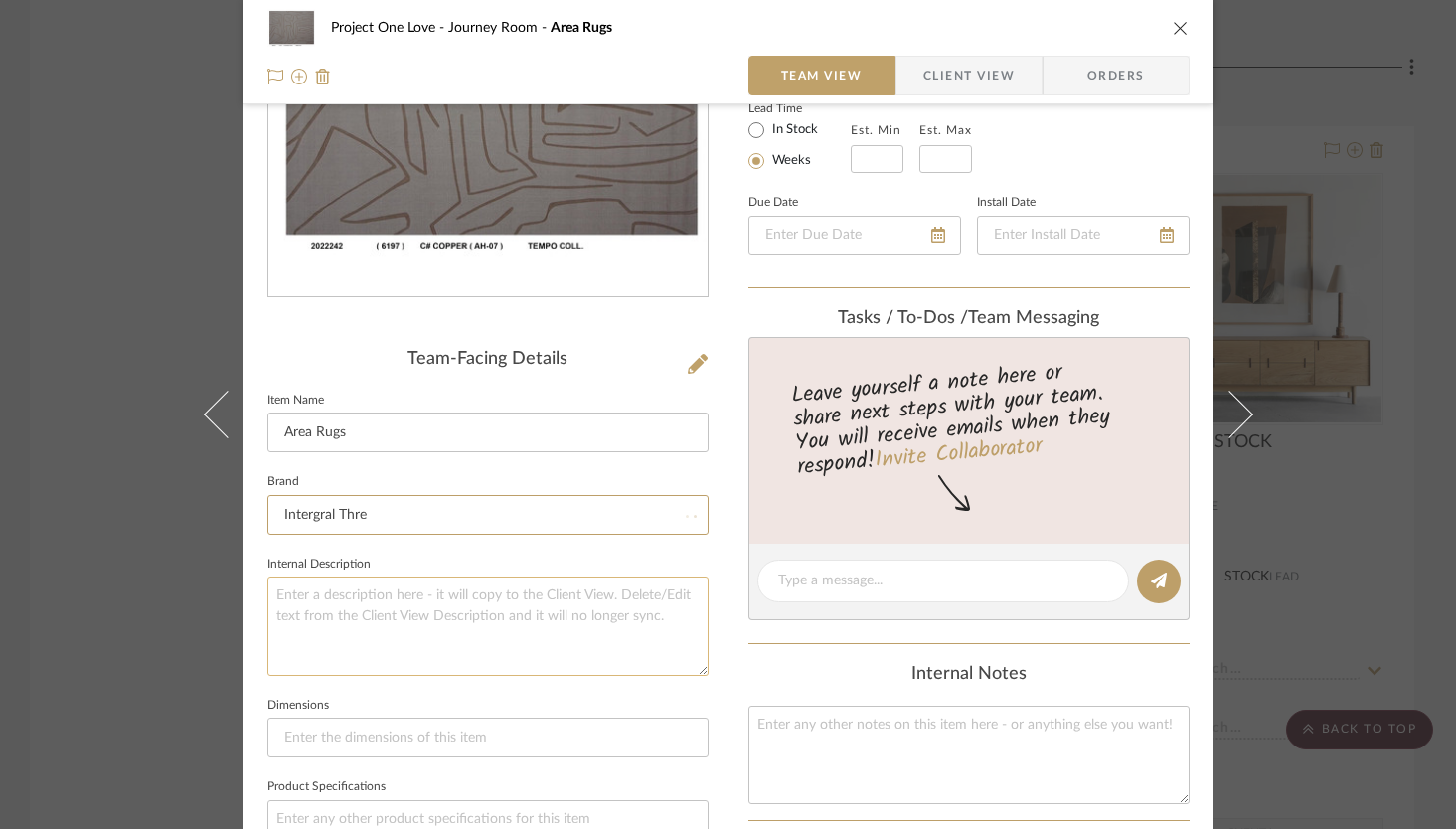 type 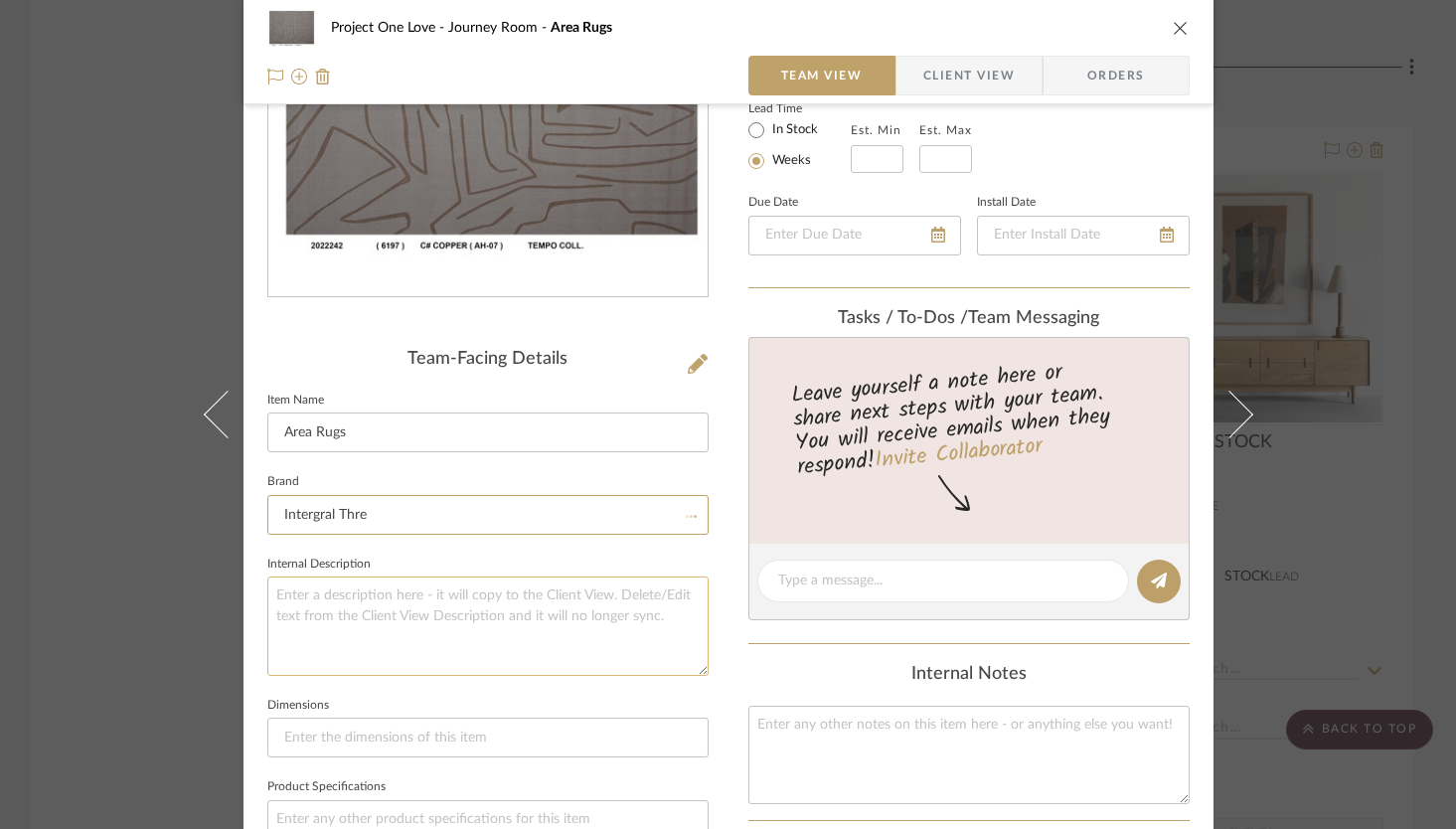type 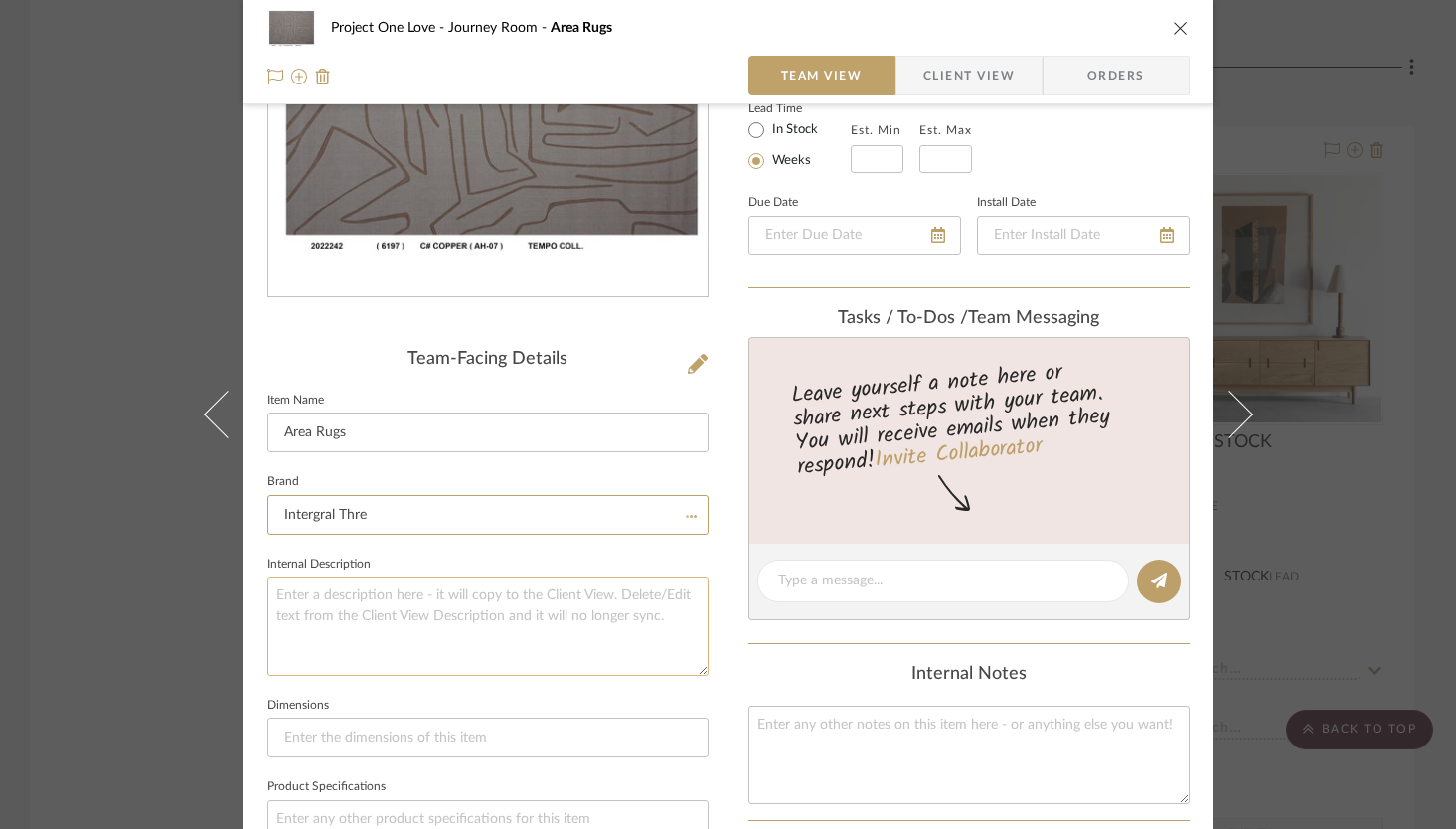 type 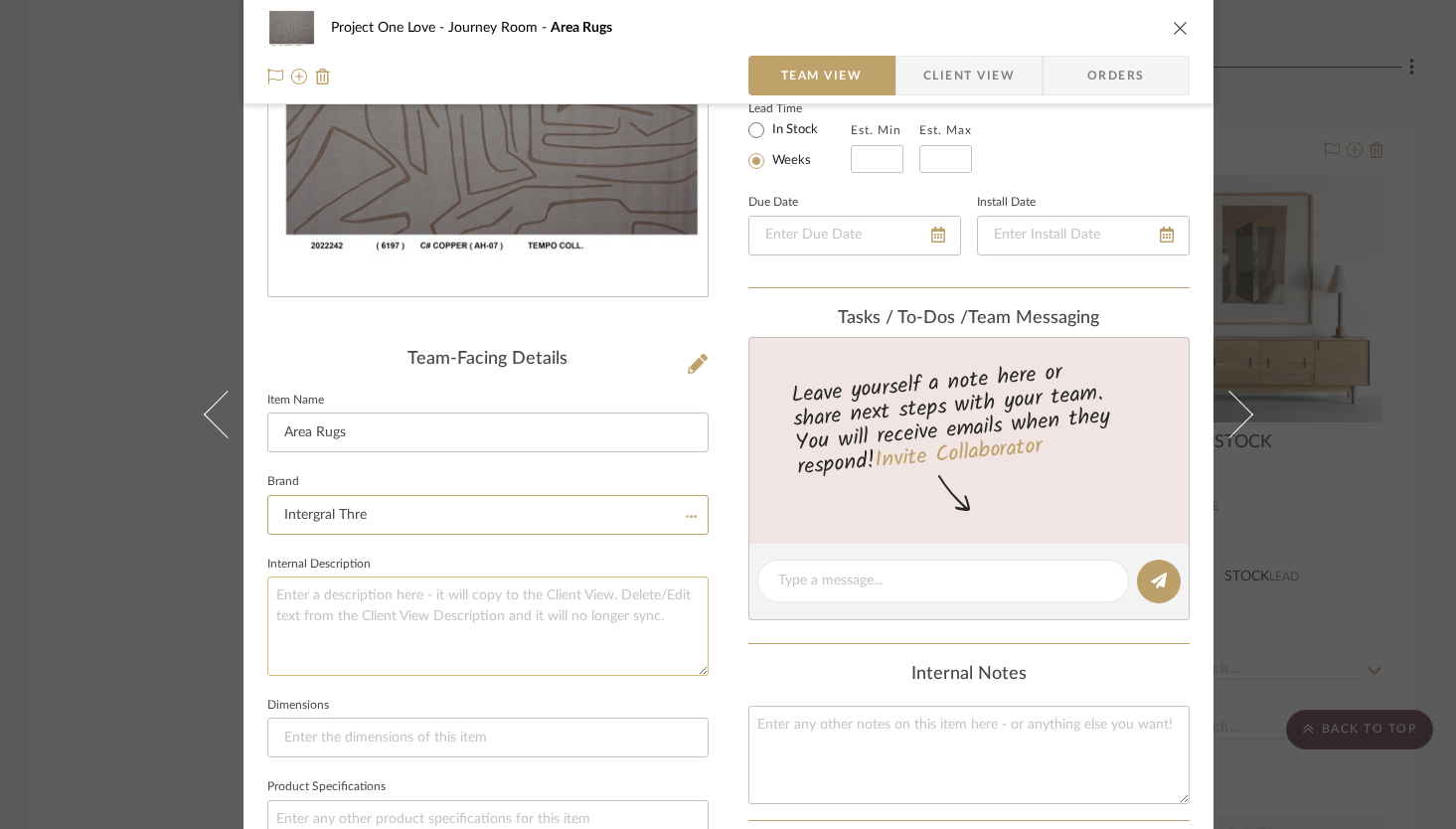 type 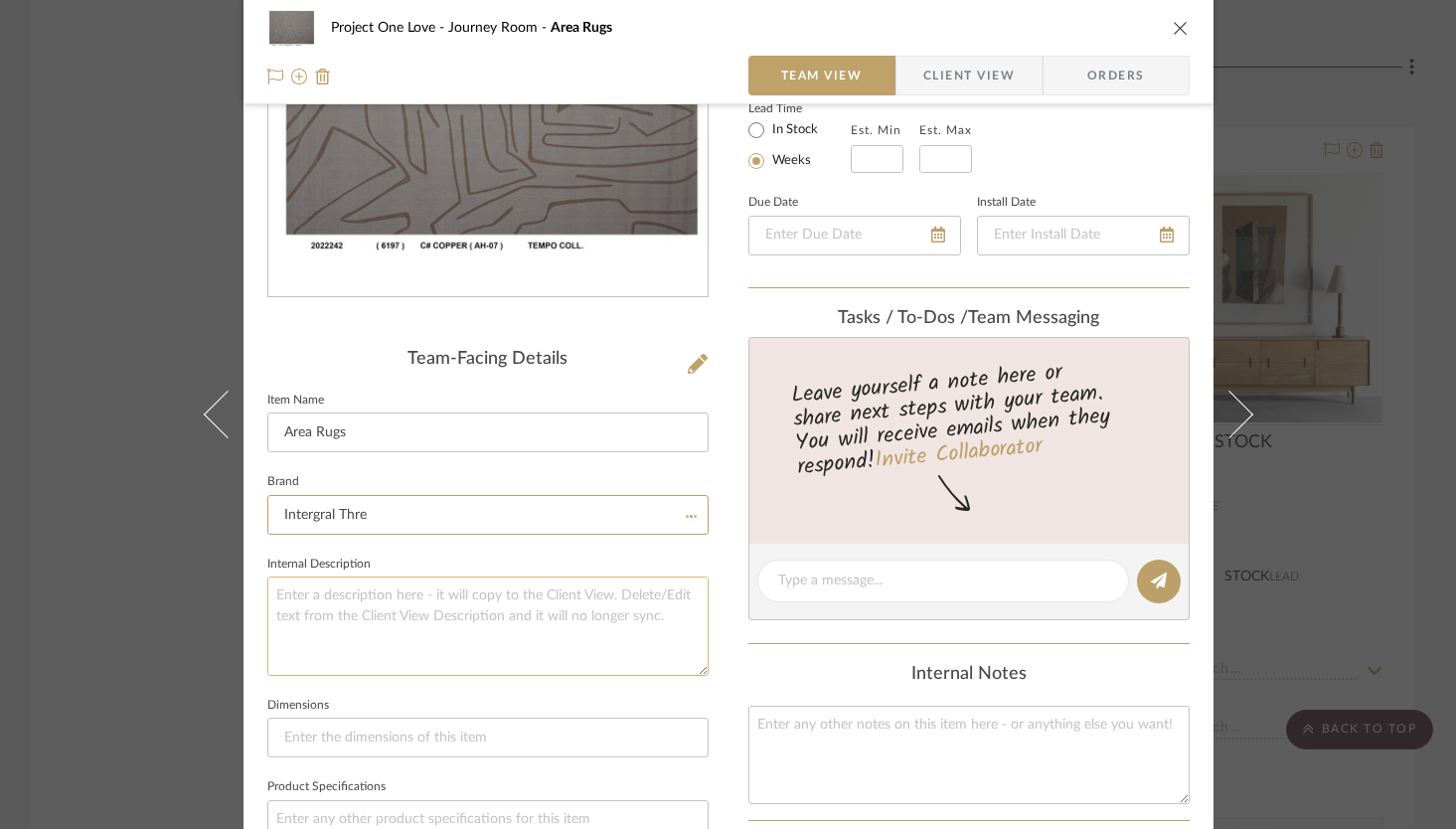 scroll, scrollTop: 315, scrollLeft: 0, axis: vertical 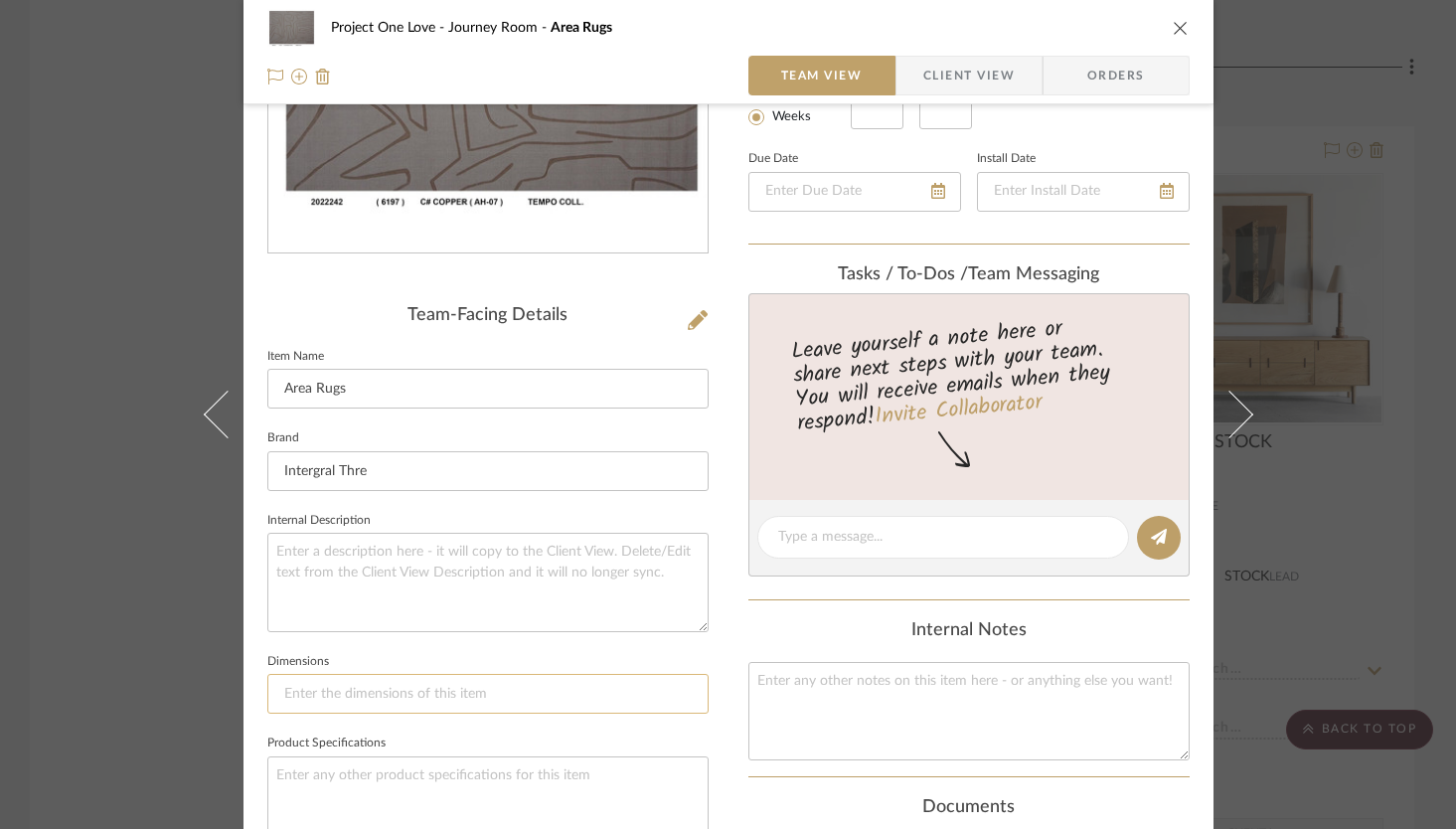 click 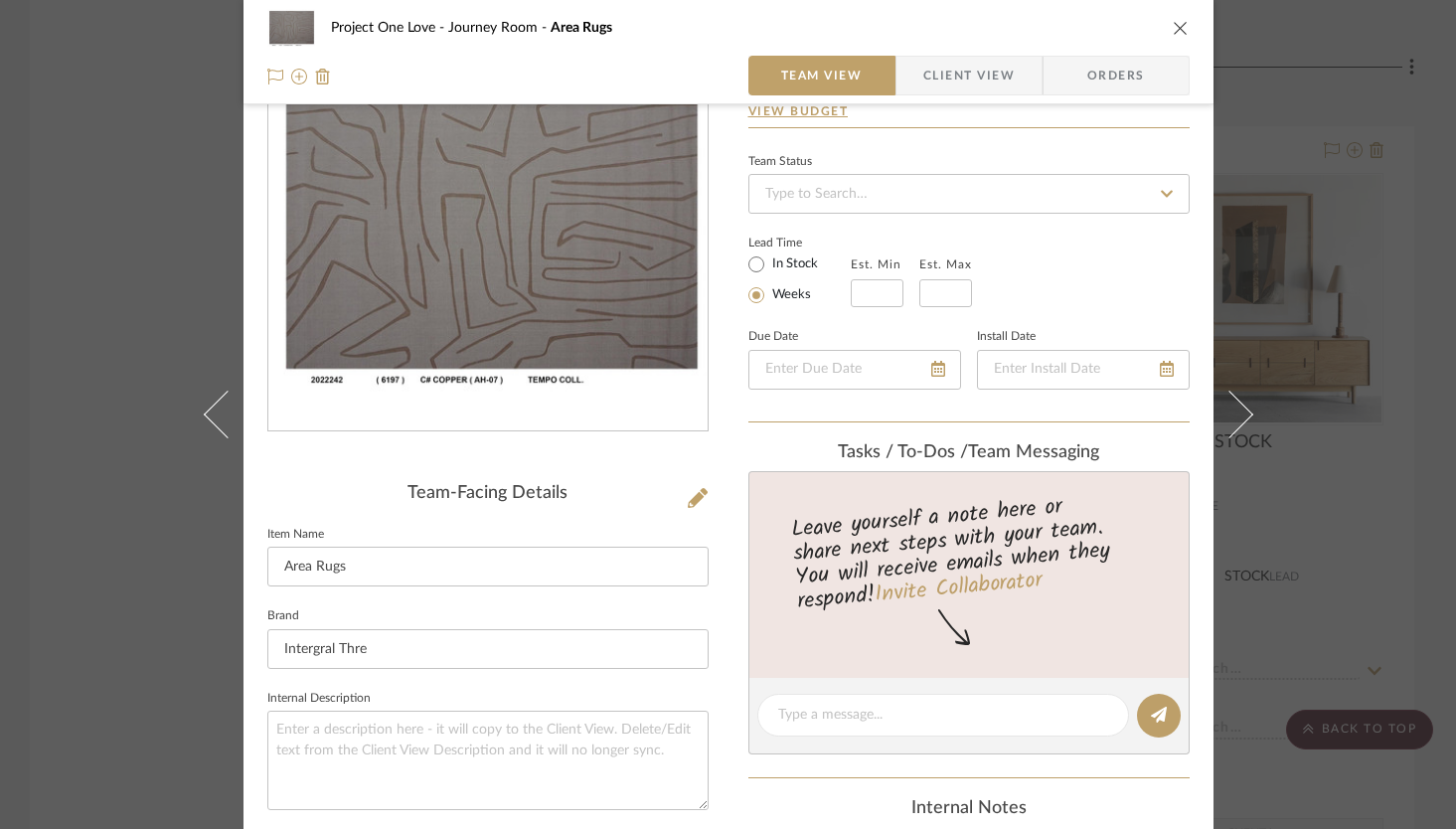 scroll, scrollTop: 0, scrollLeft: 0, axis: both 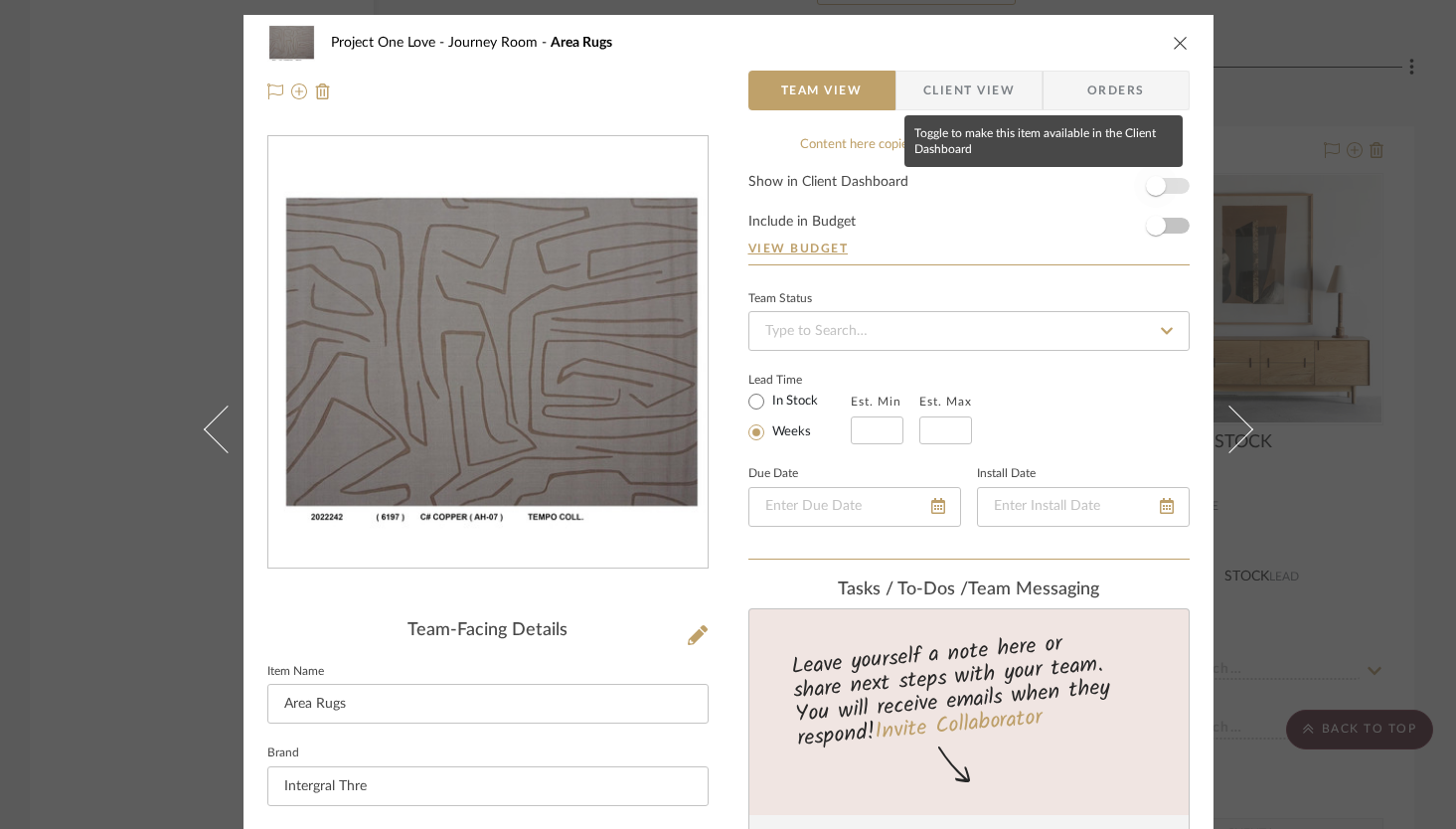 type on "15' x 25'" 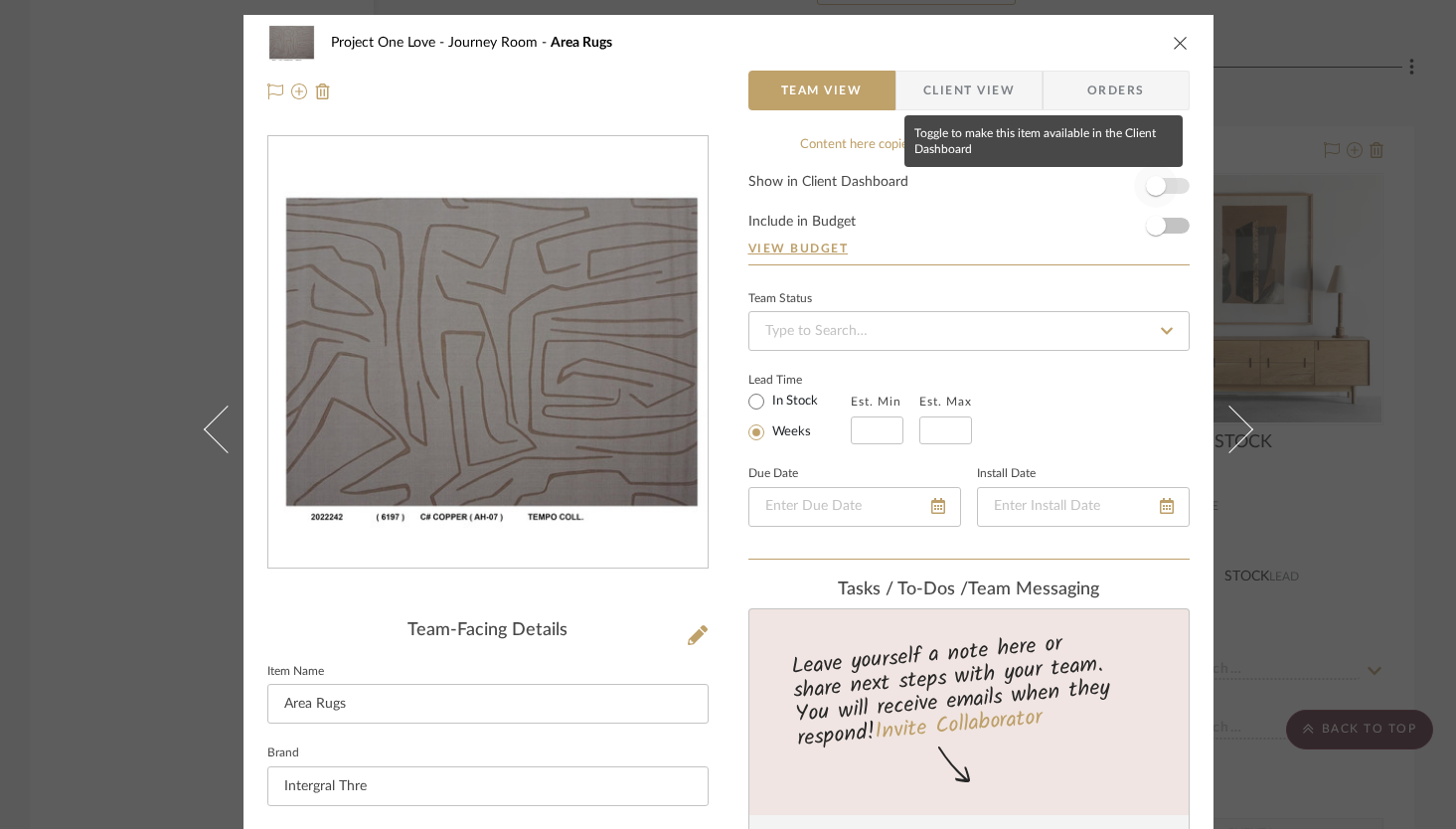 click at bounding box center (1156, 186) 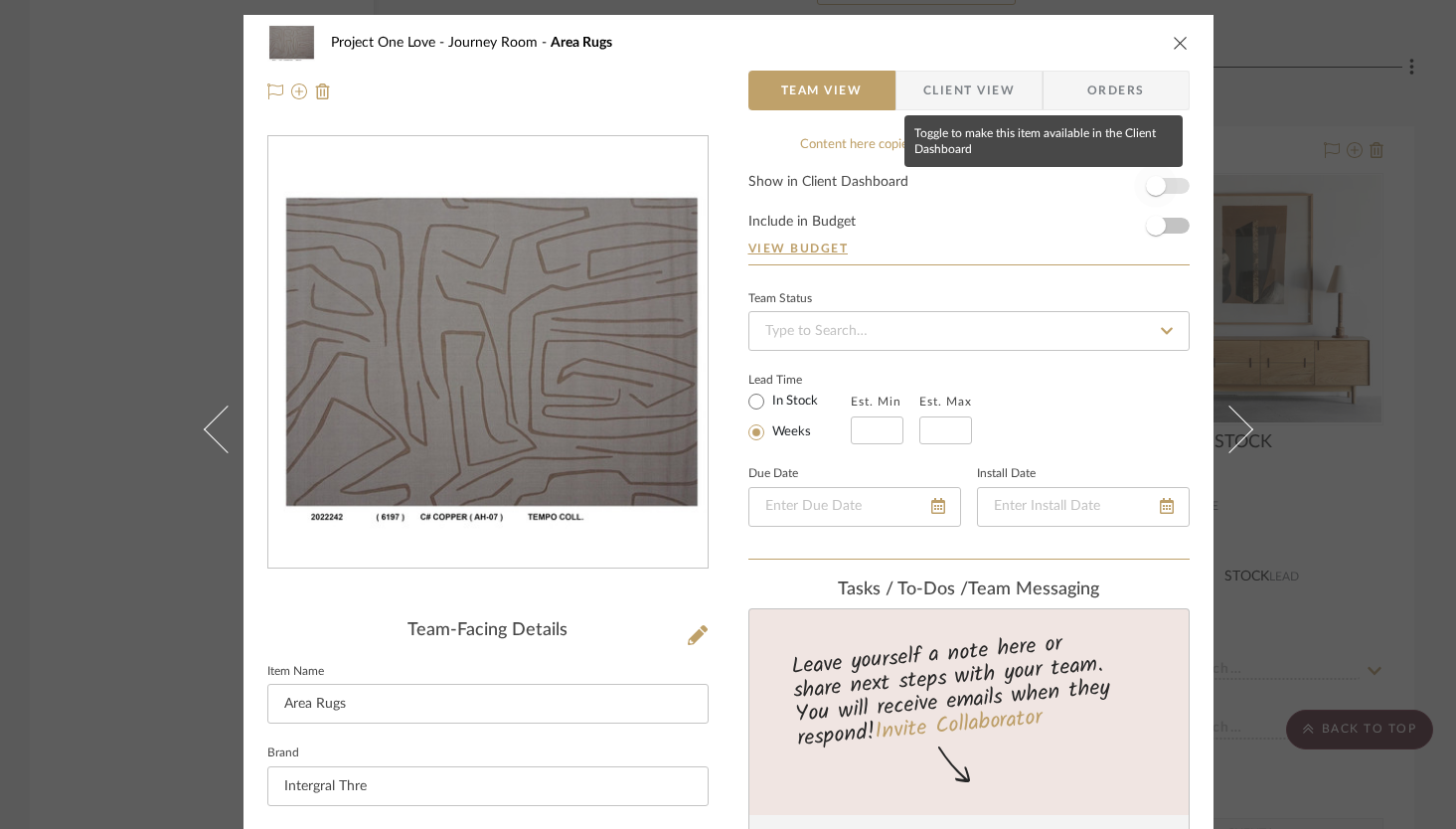 type 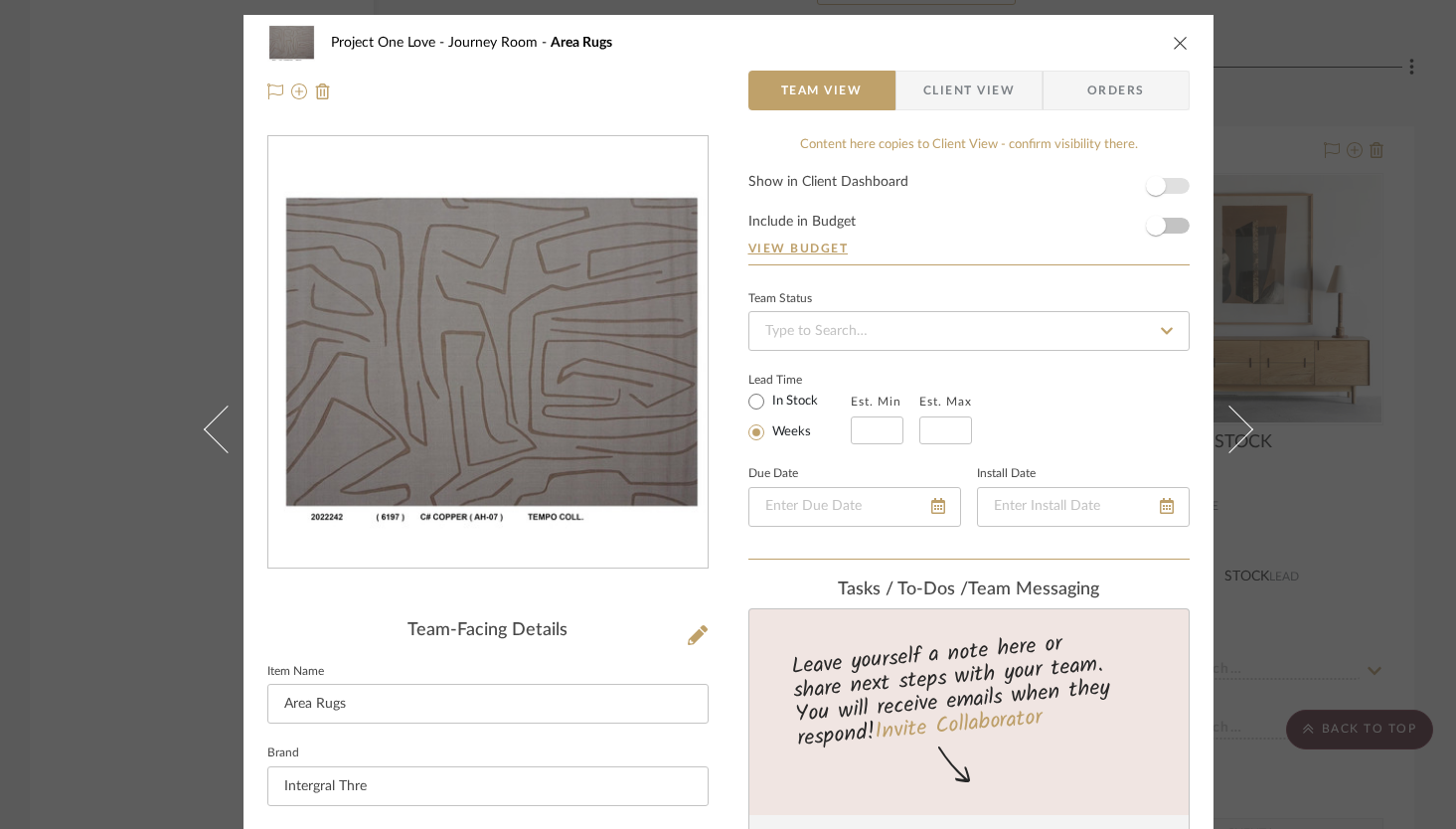 type 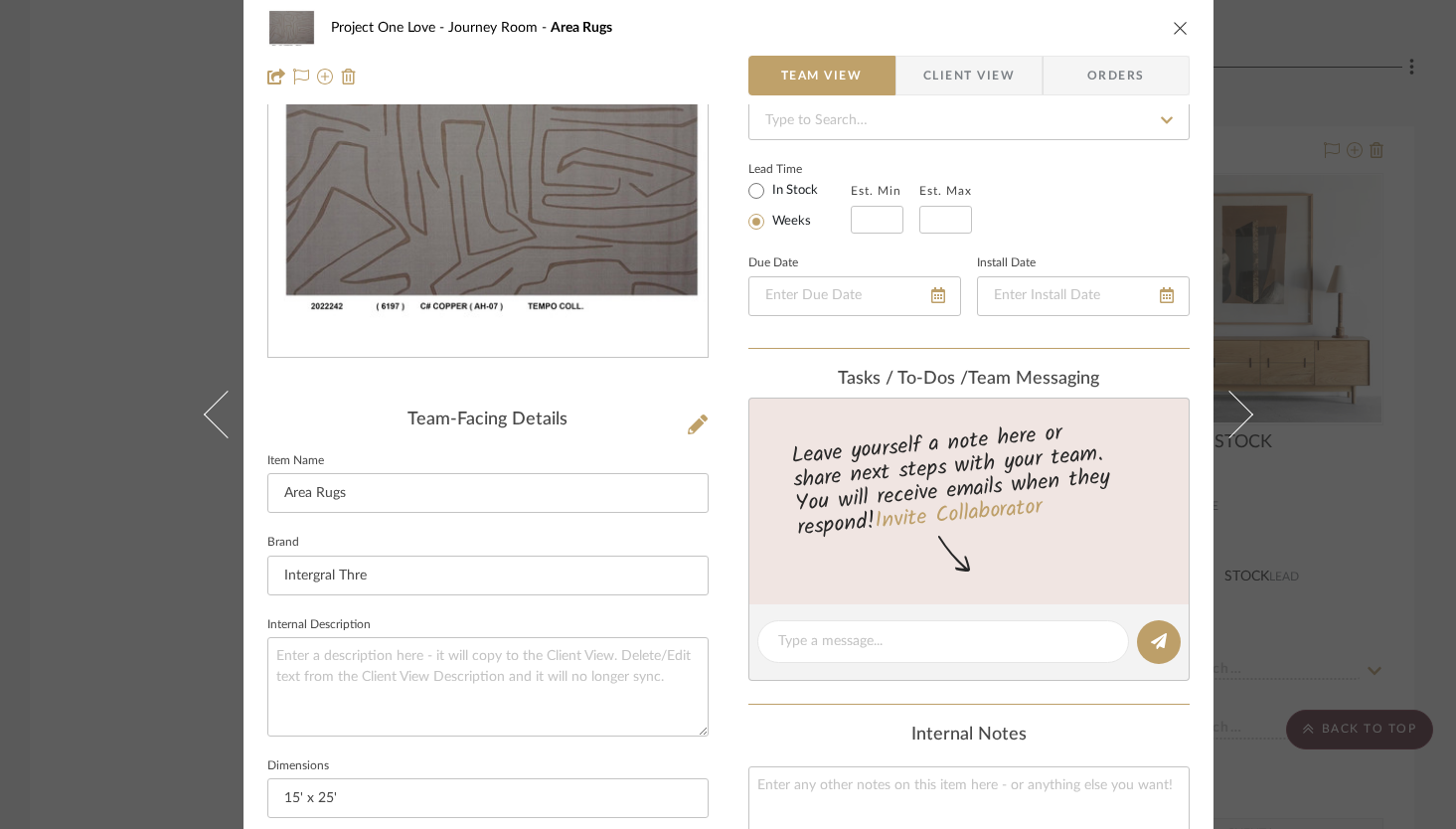 scroll, scrollTop: 0, scrollLeft: 0, axis: both 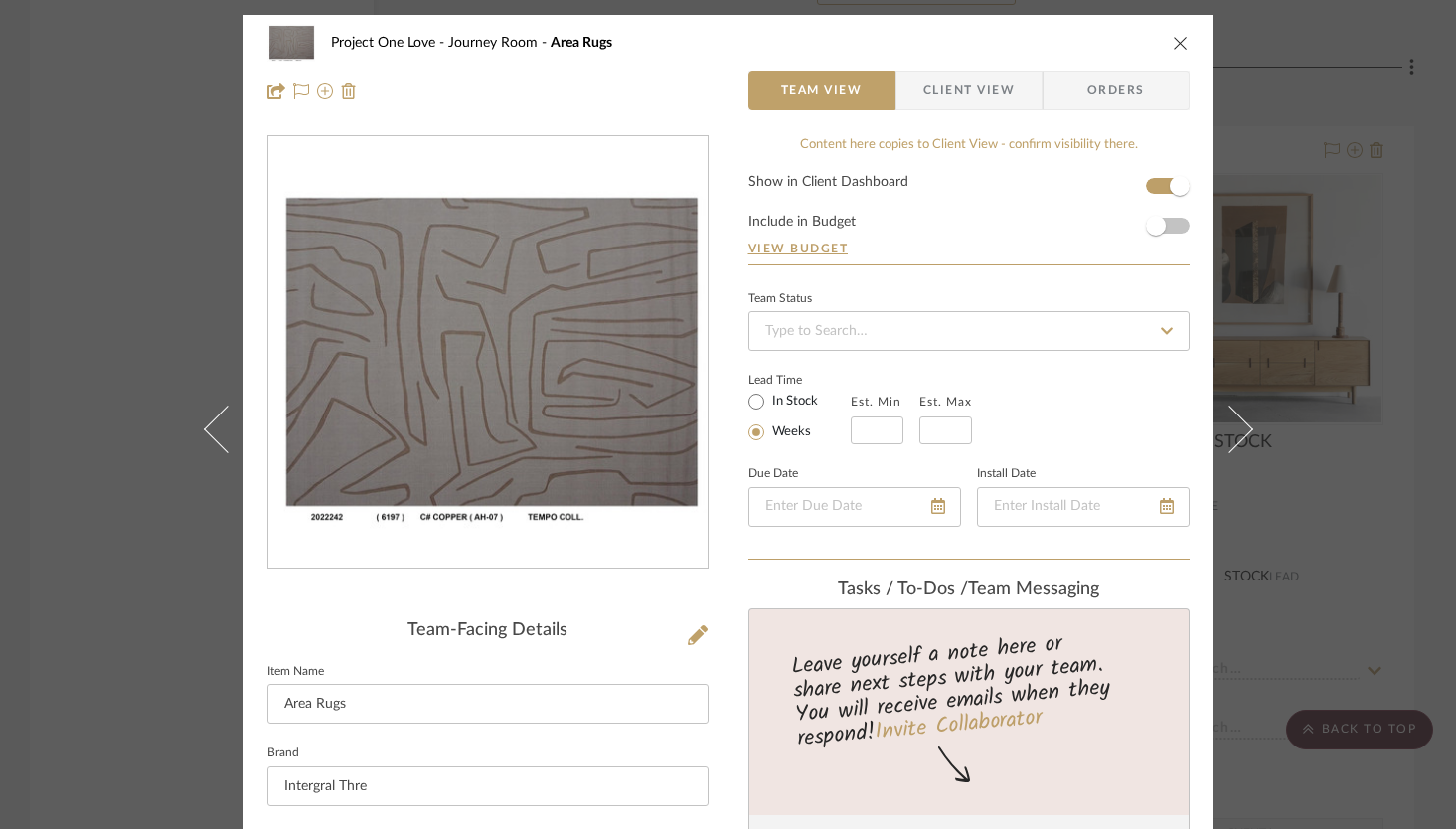 click at bounding box center [1181, 43] 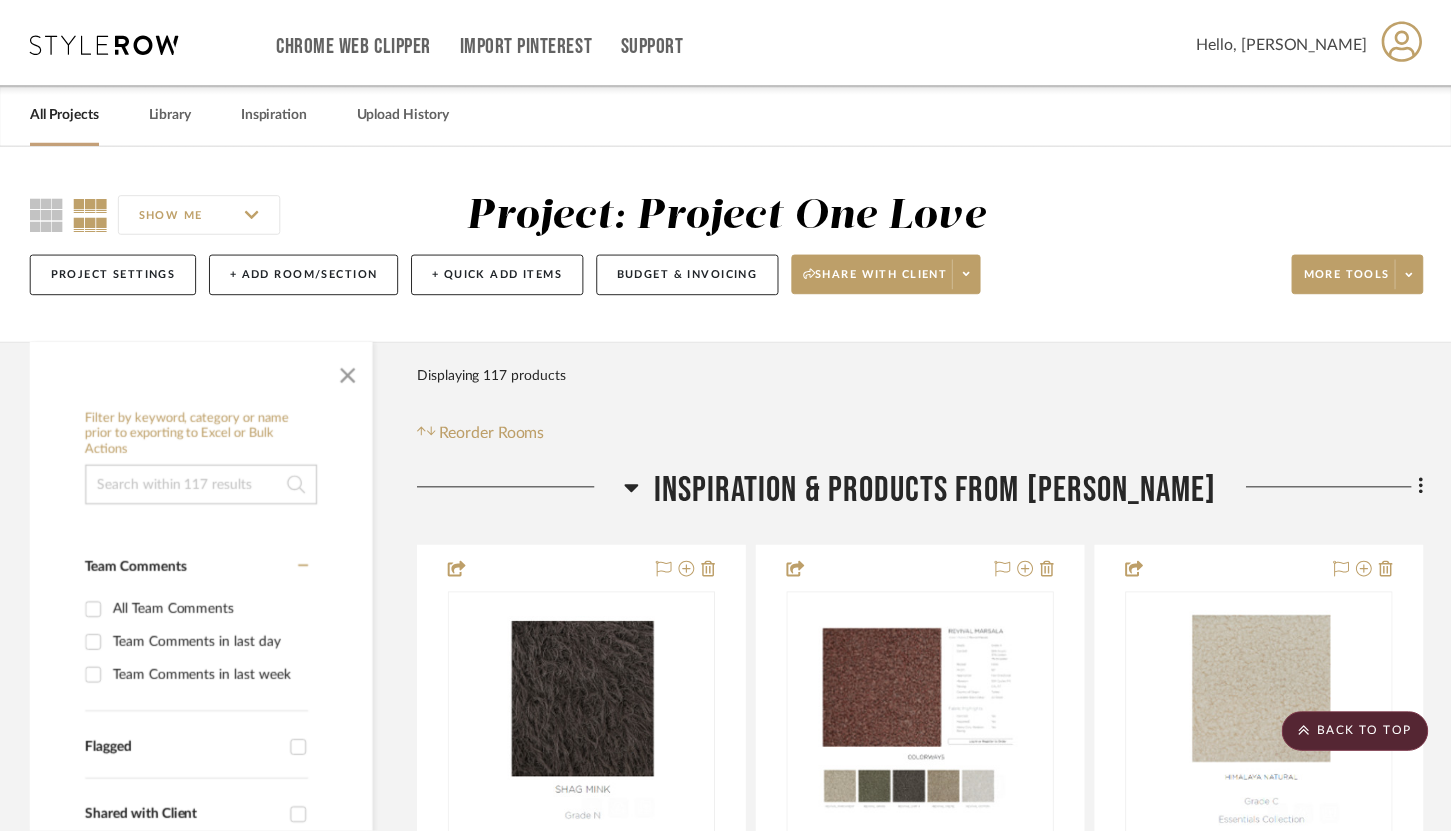 scroll, scrollTop: 14268, scrollLeft: 0, axis: vertical 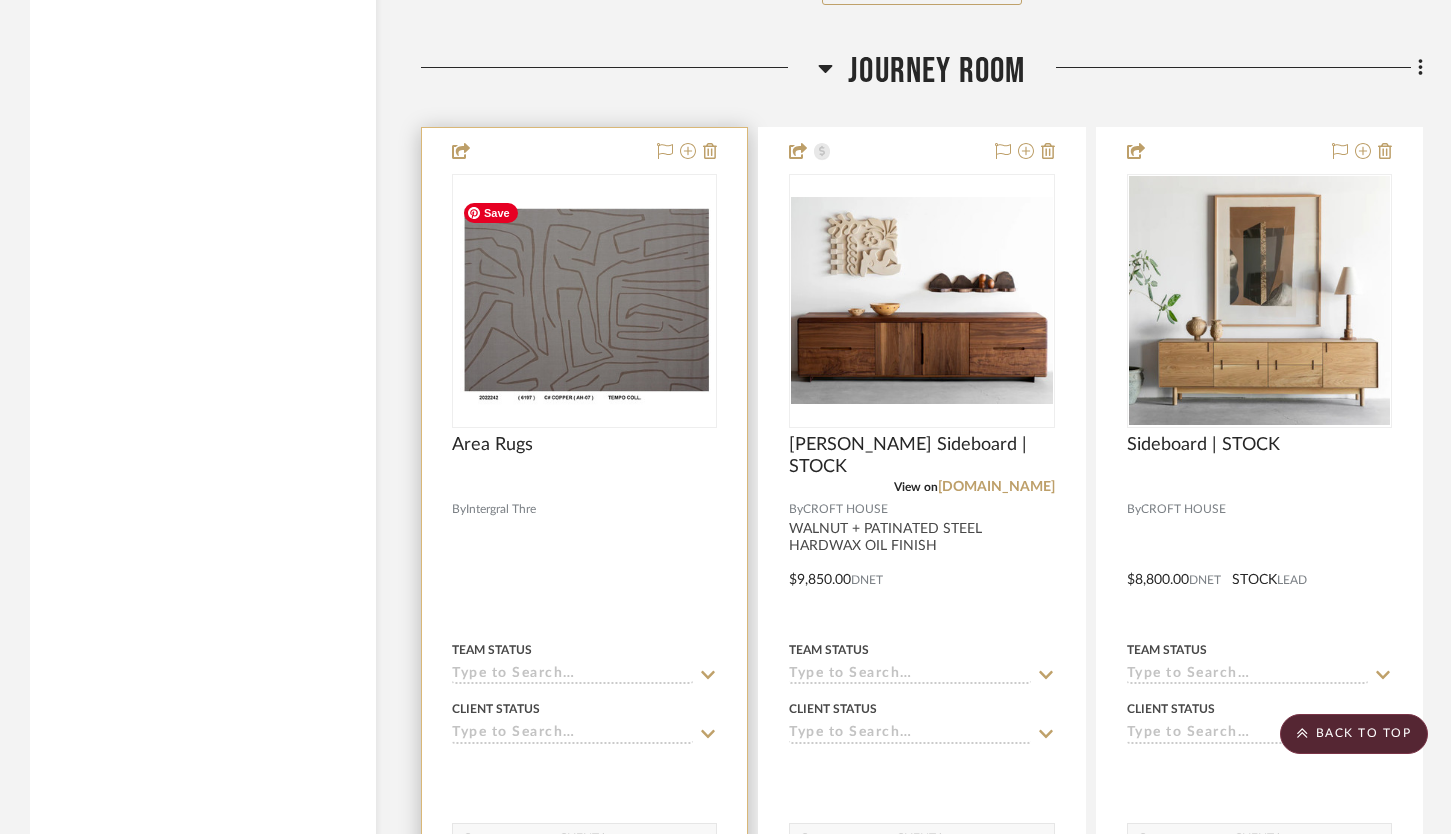 click at bounding box center (584, 301) 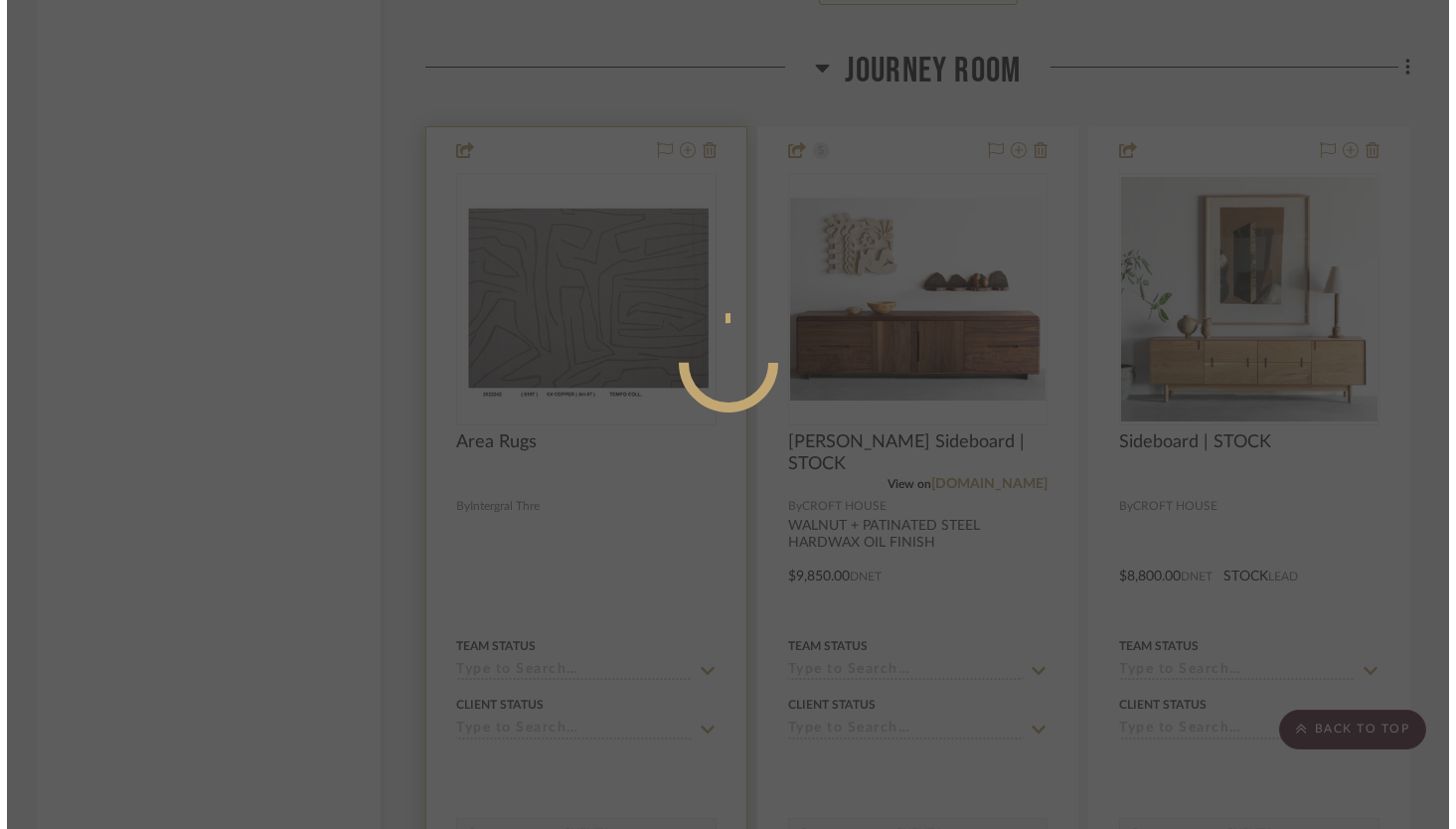 scroll, scrollTop: 0, scrollLeft: 0, axis: both 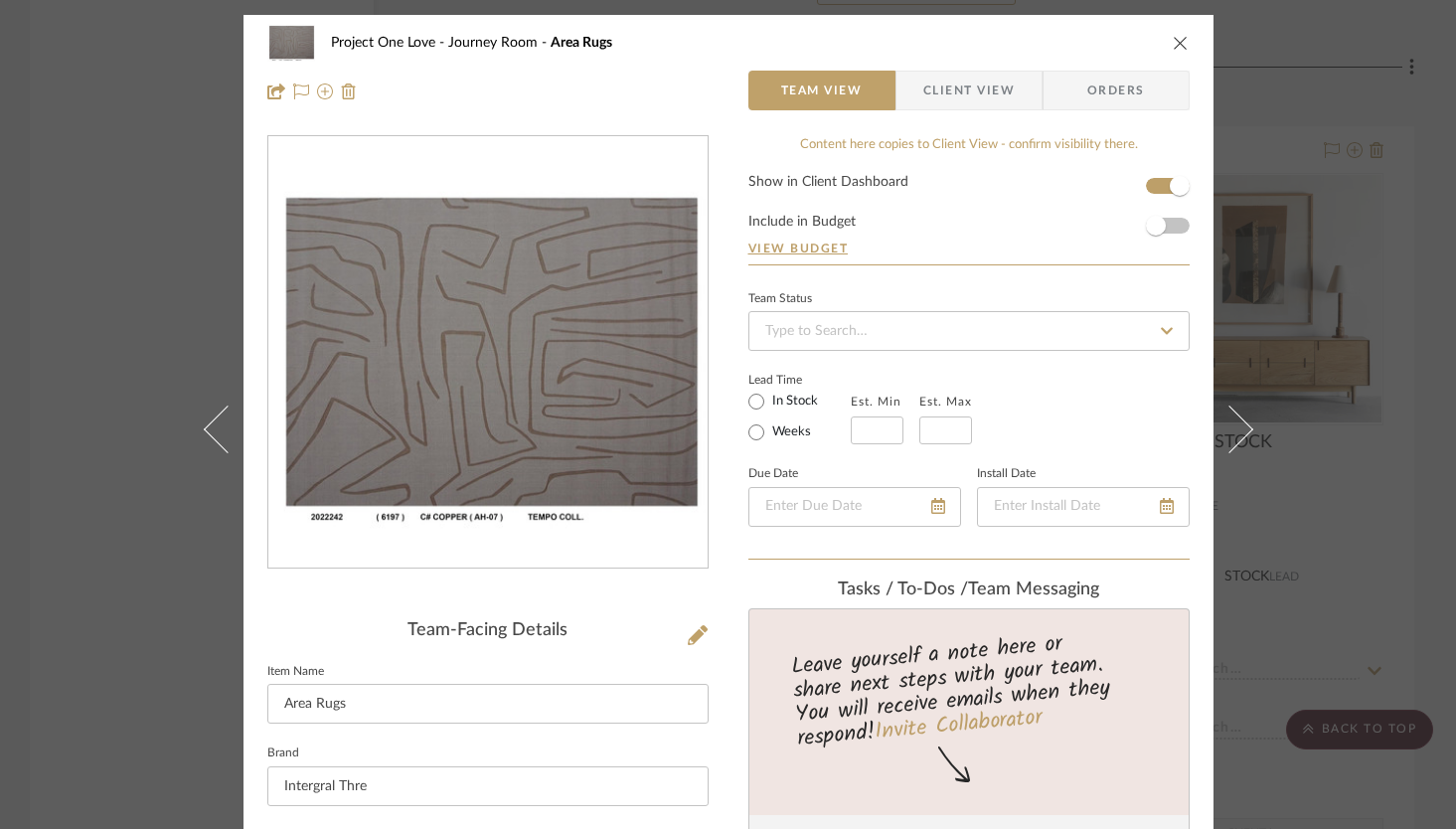 click on "Client View" at bounding box center [969, 90] 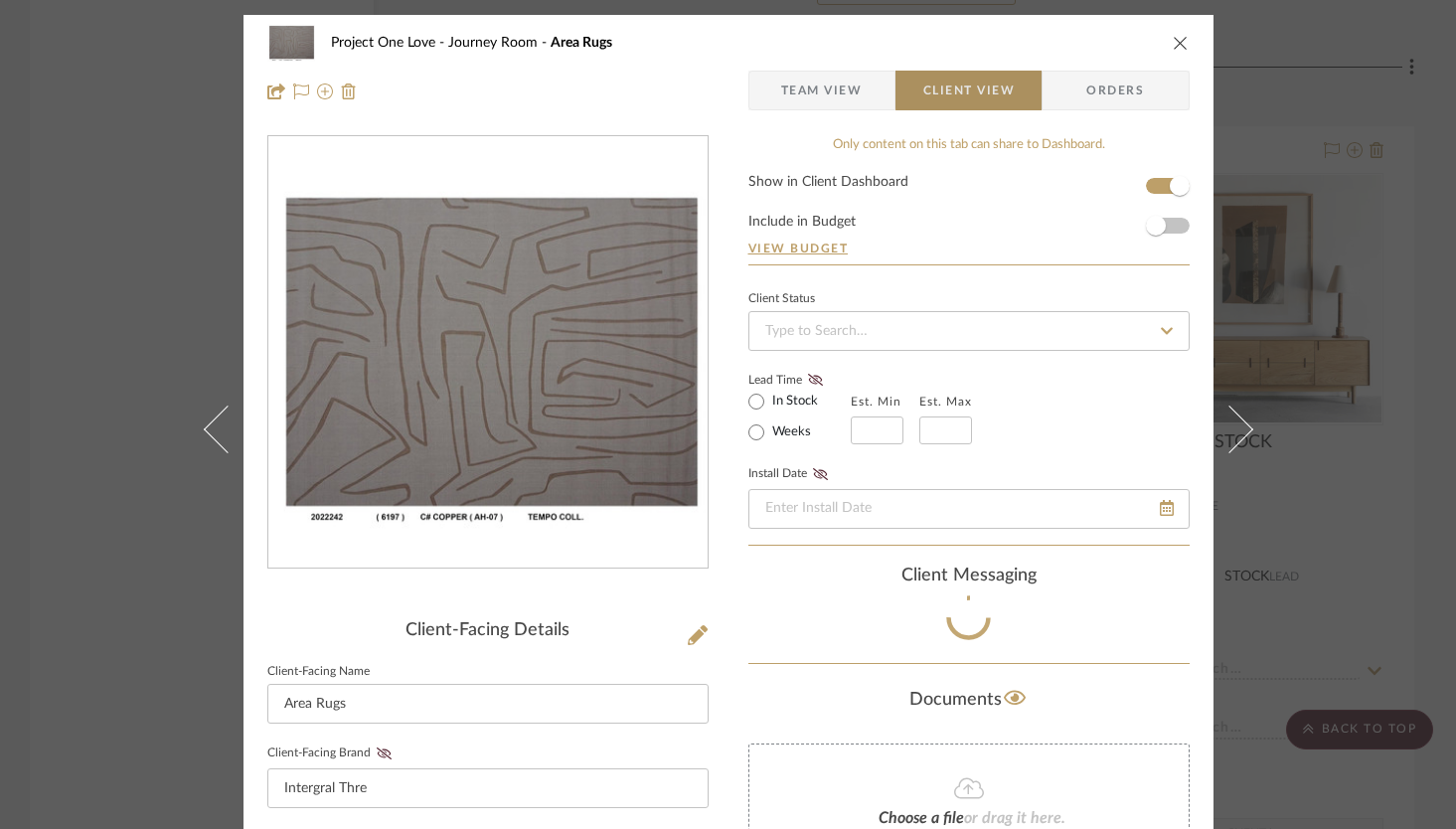 type 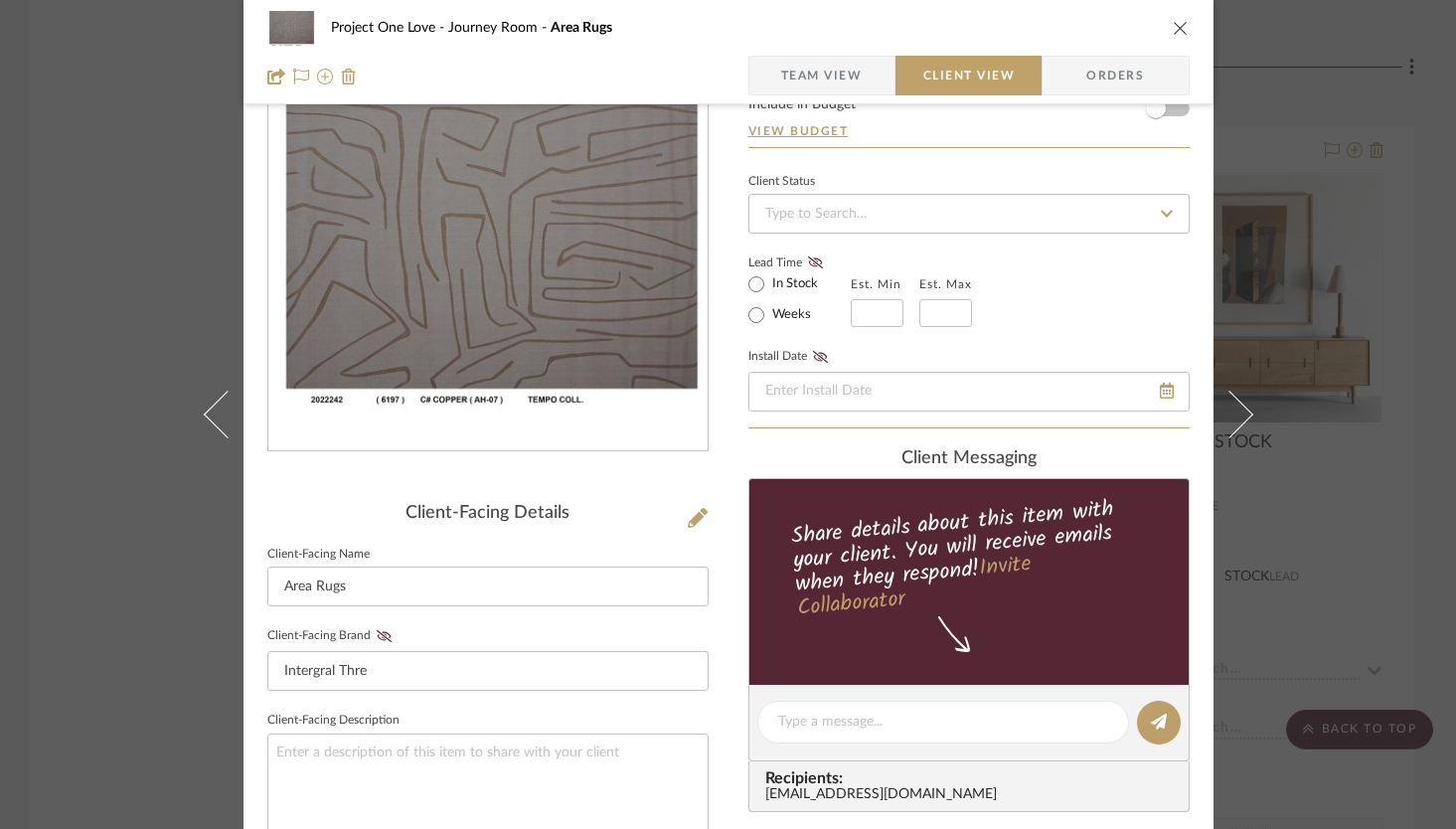 scroll, scrollTop: 285, scrollLeft: 0, axis: vertical 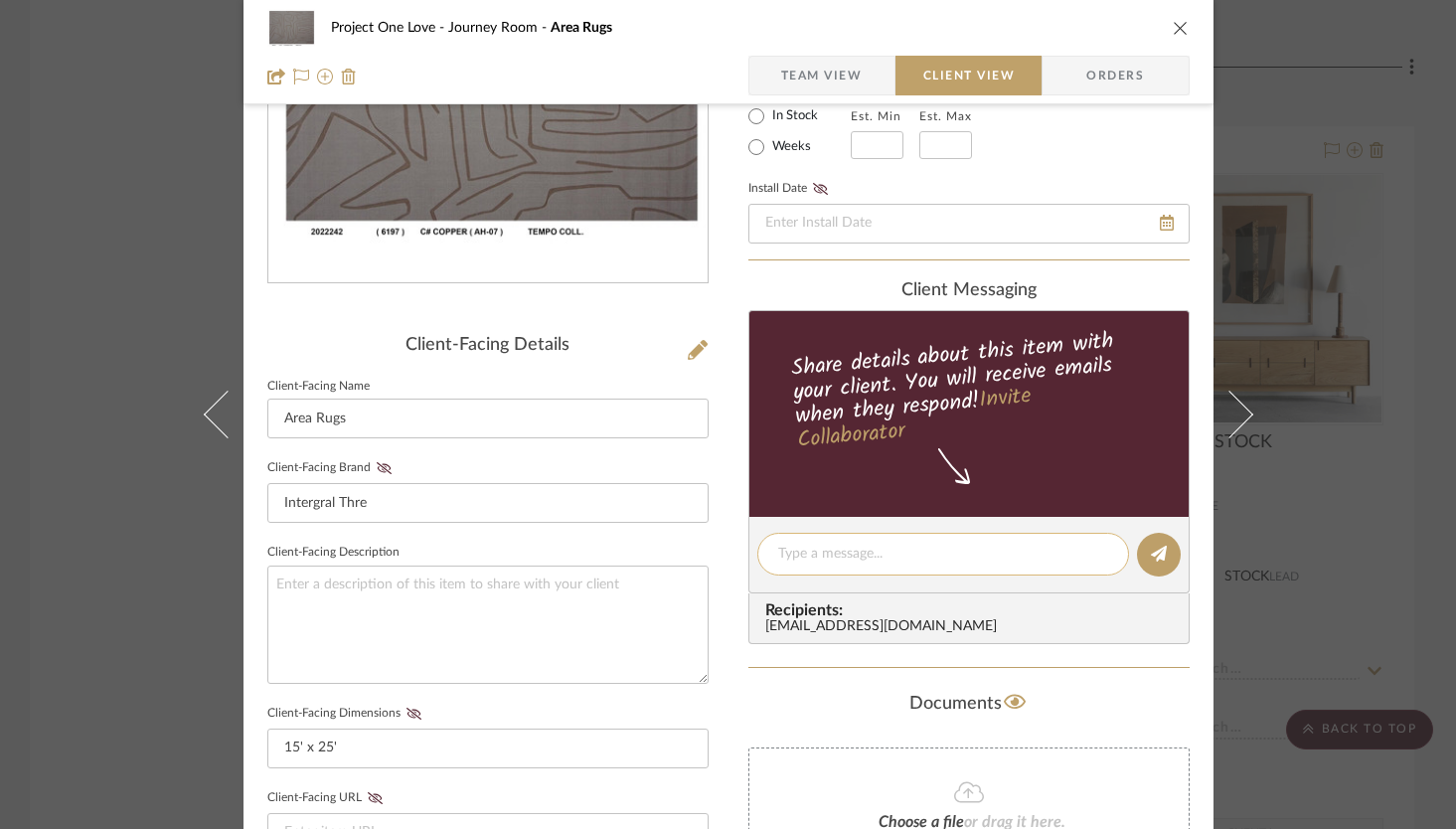 click 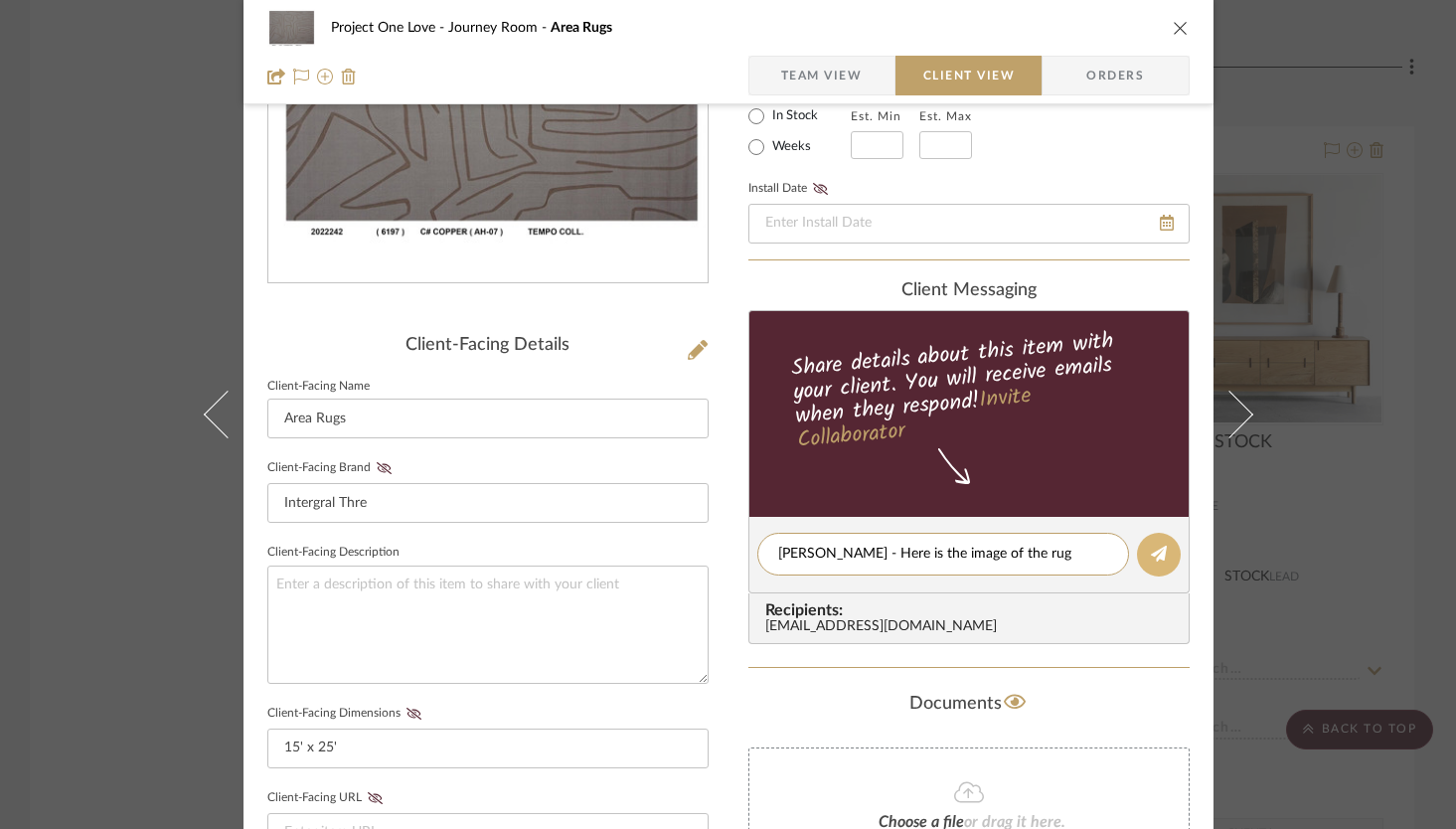 type on "[PERSON_NAME] - Here is the image of the rug" 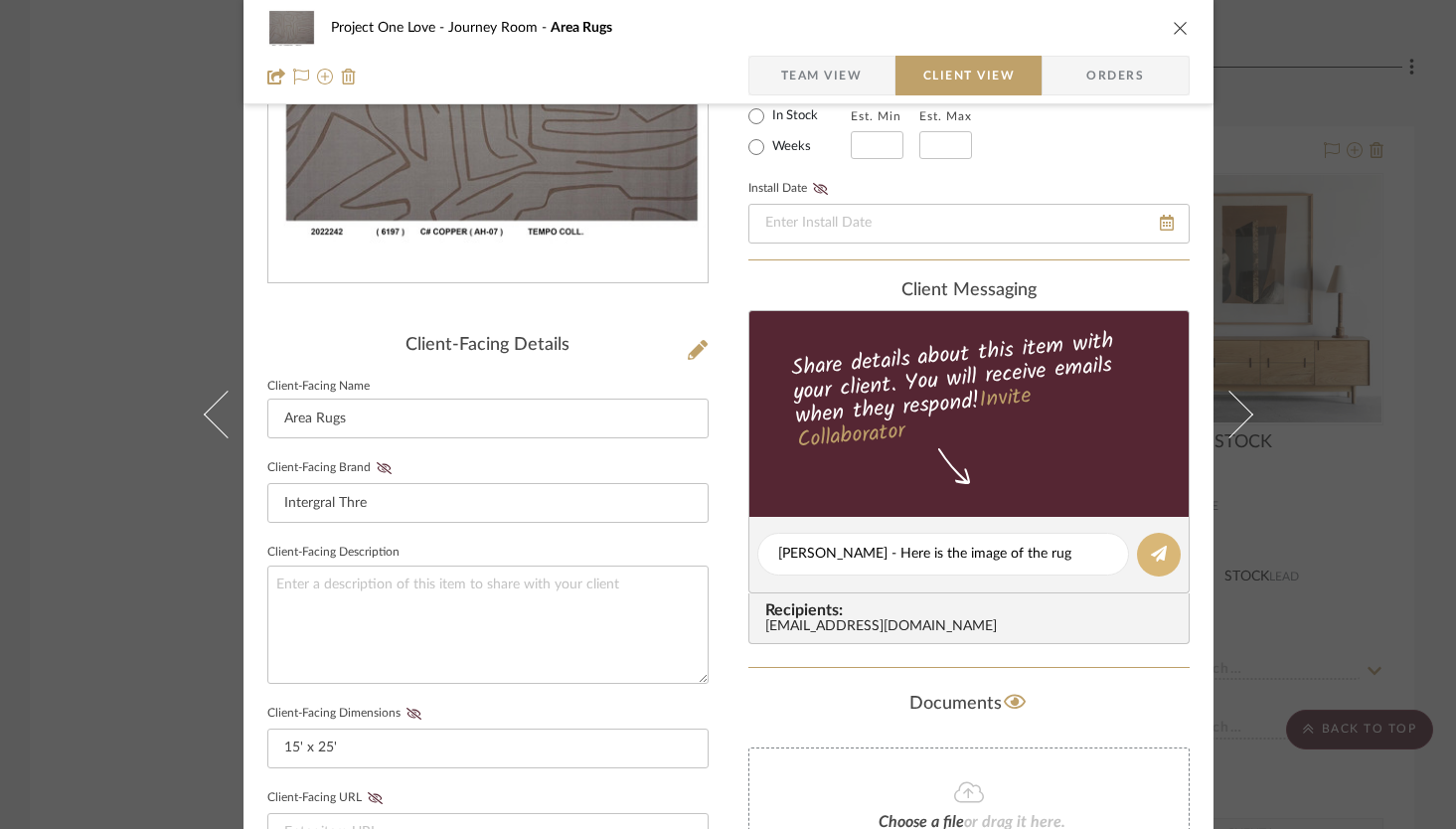 click 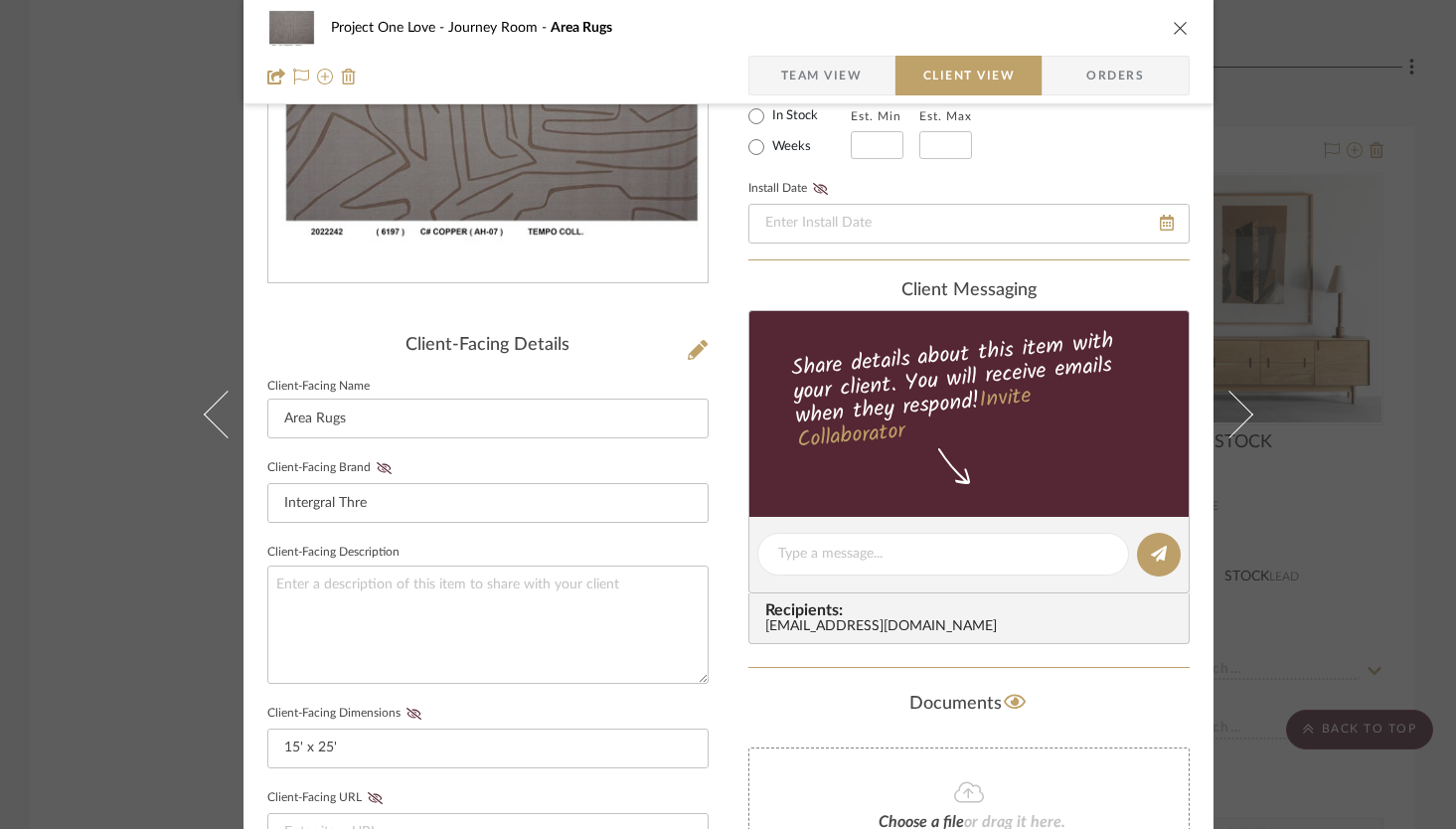 type 